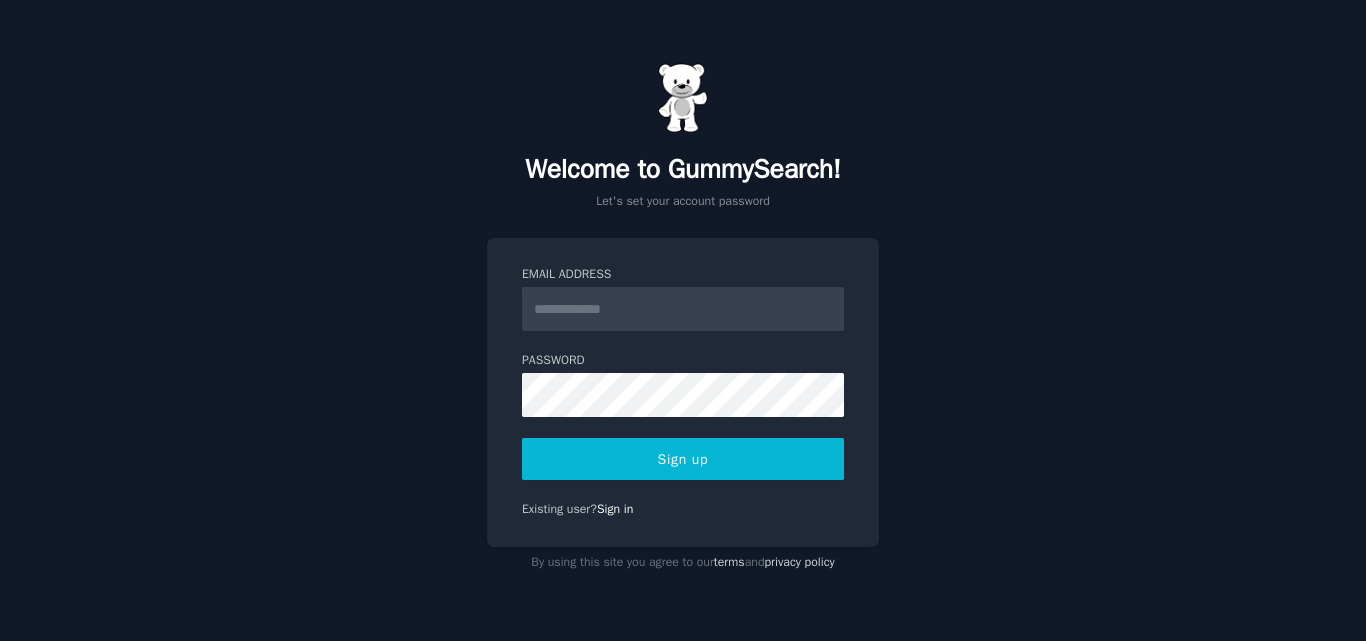 scroll, scrollTop: 0, scrollLeft: 0, axis: both 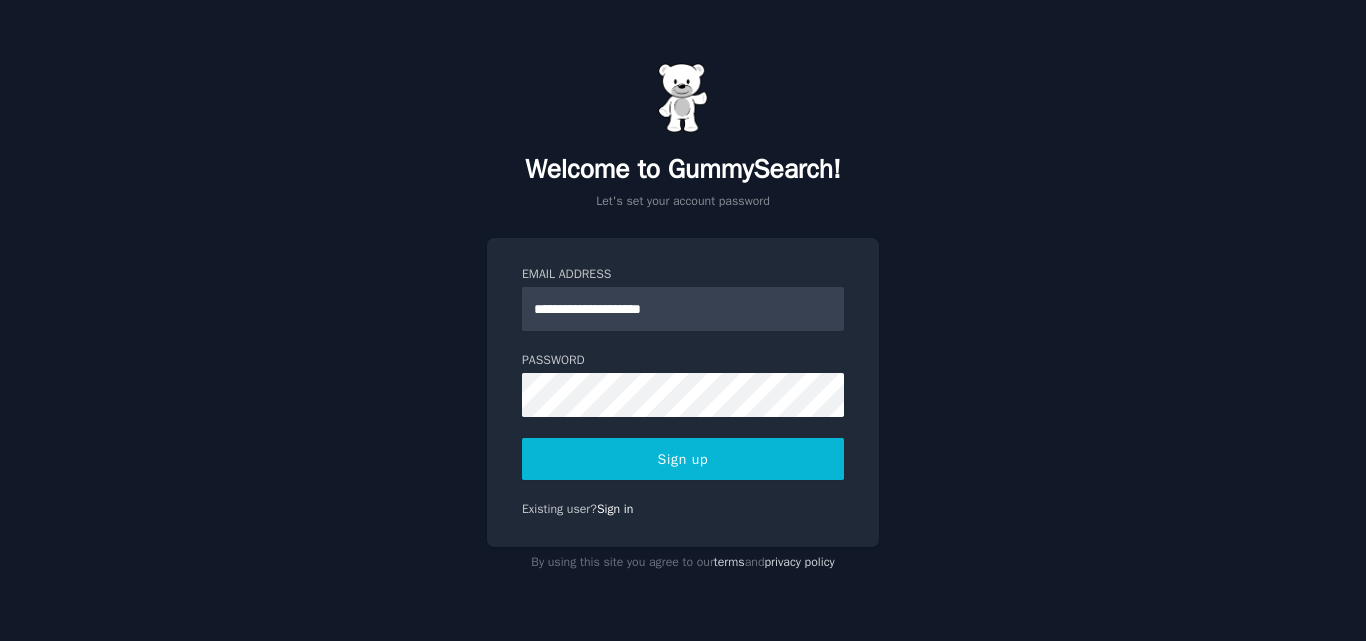 click on "Sign up" at bounding box center [683, 459] 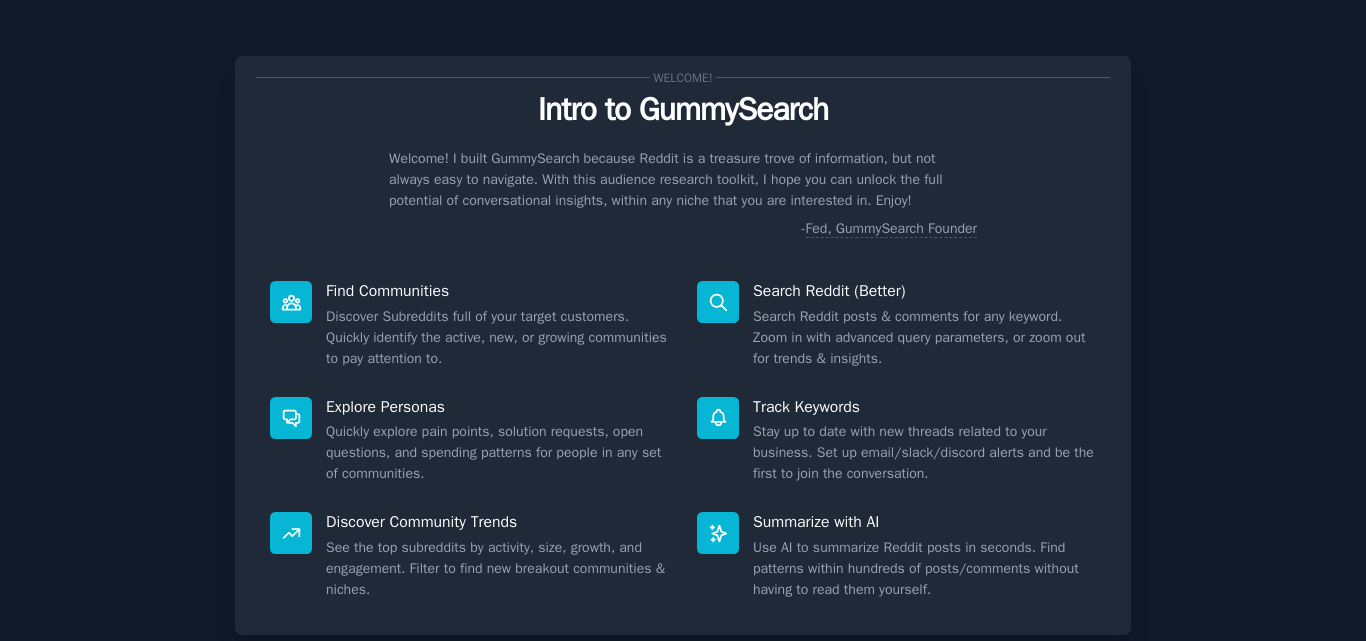 scroll, scrollTop: 0, scrollLeft: 0, axis: both 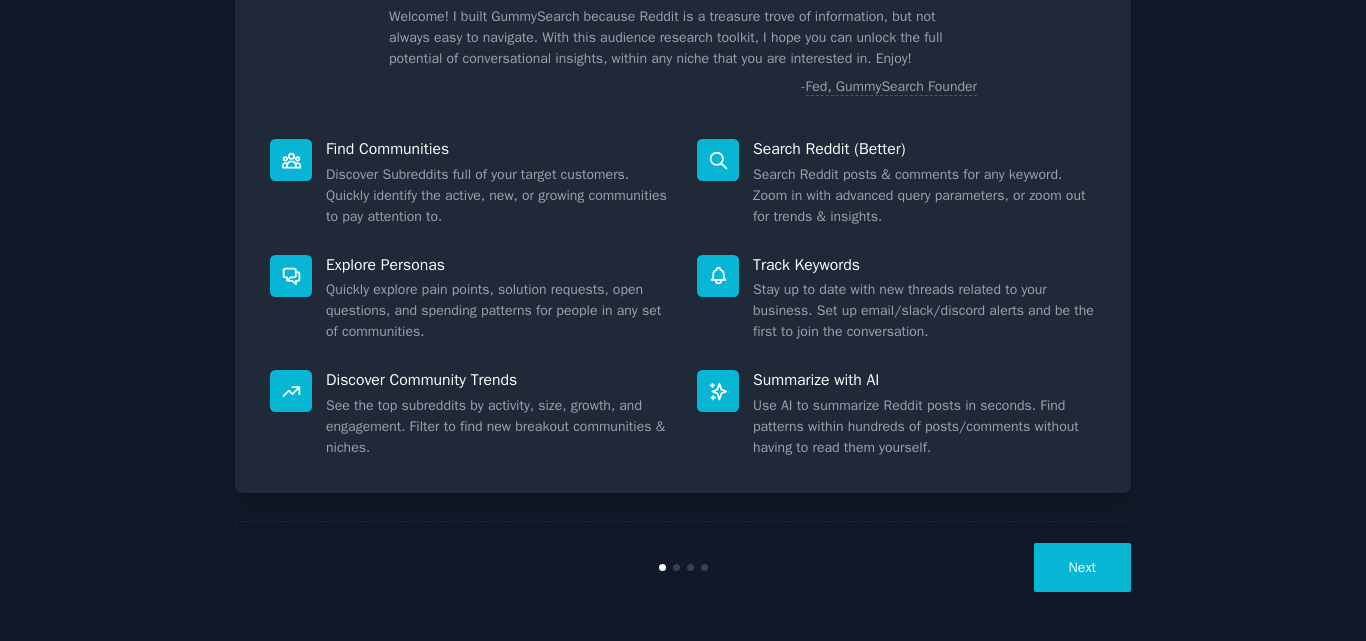 click on "Next" at bounding box center (1082, 567) 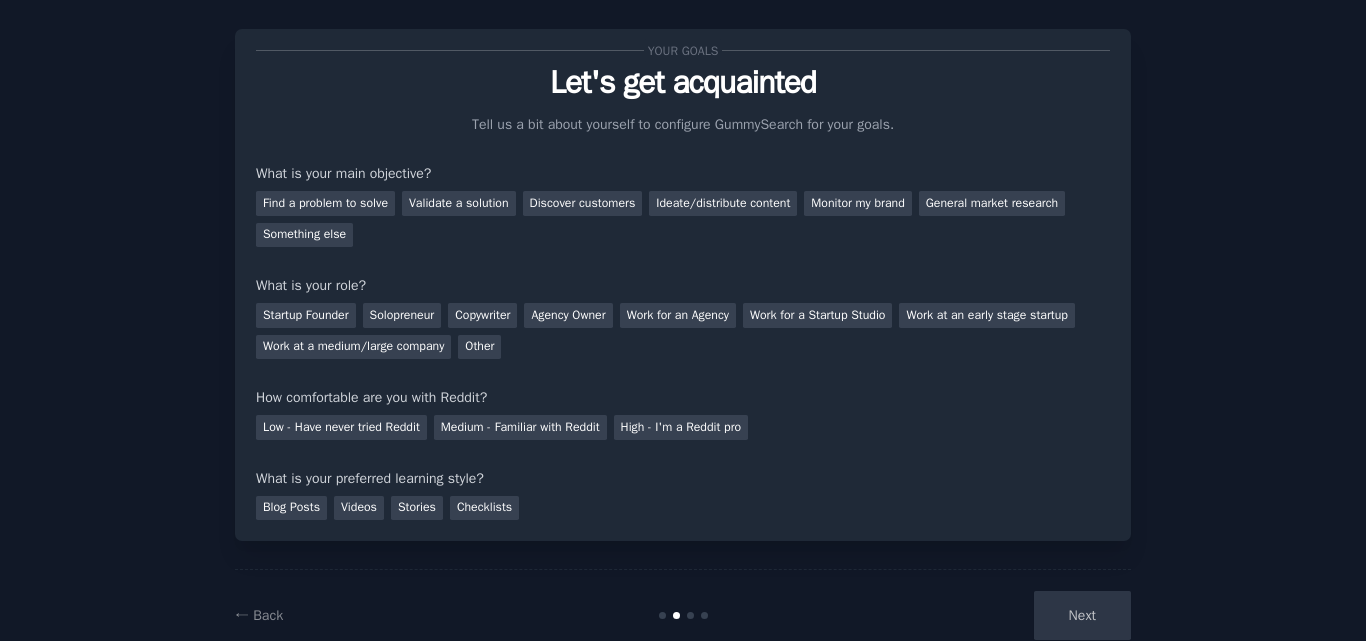 scroll, scrollTop: 0, scrollLeft: 0, axis: both 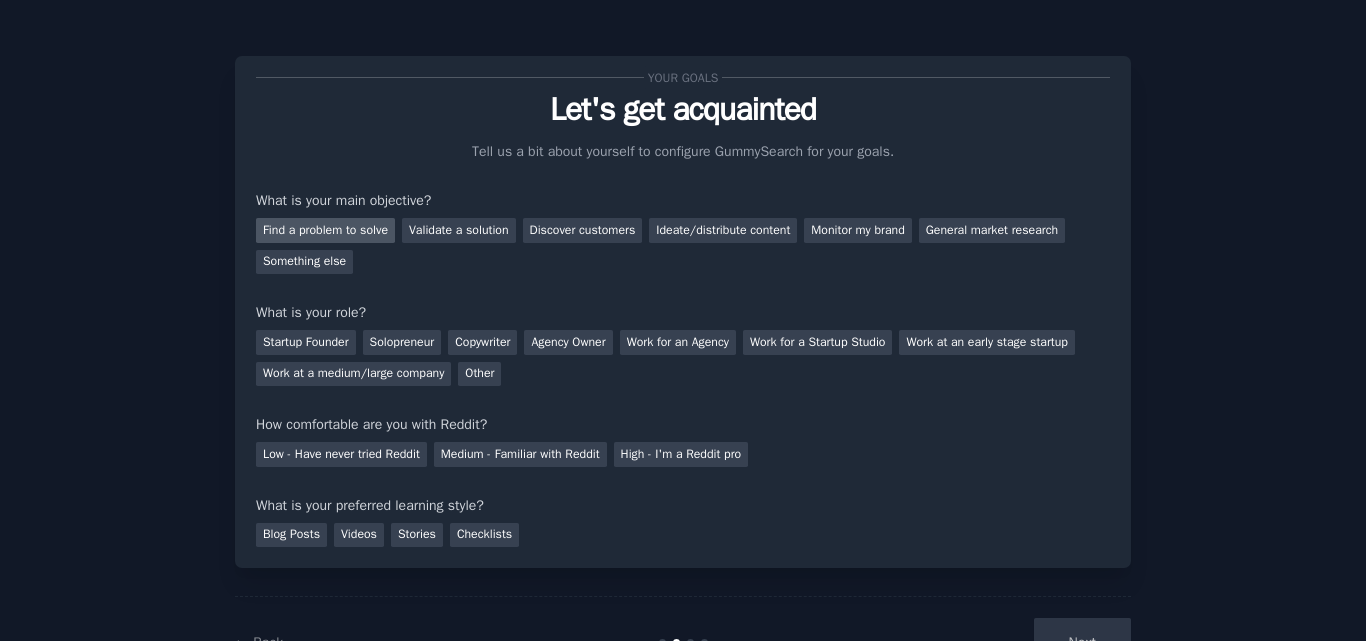 click on "Find a problem to solve" at bounding box center [325, 230] 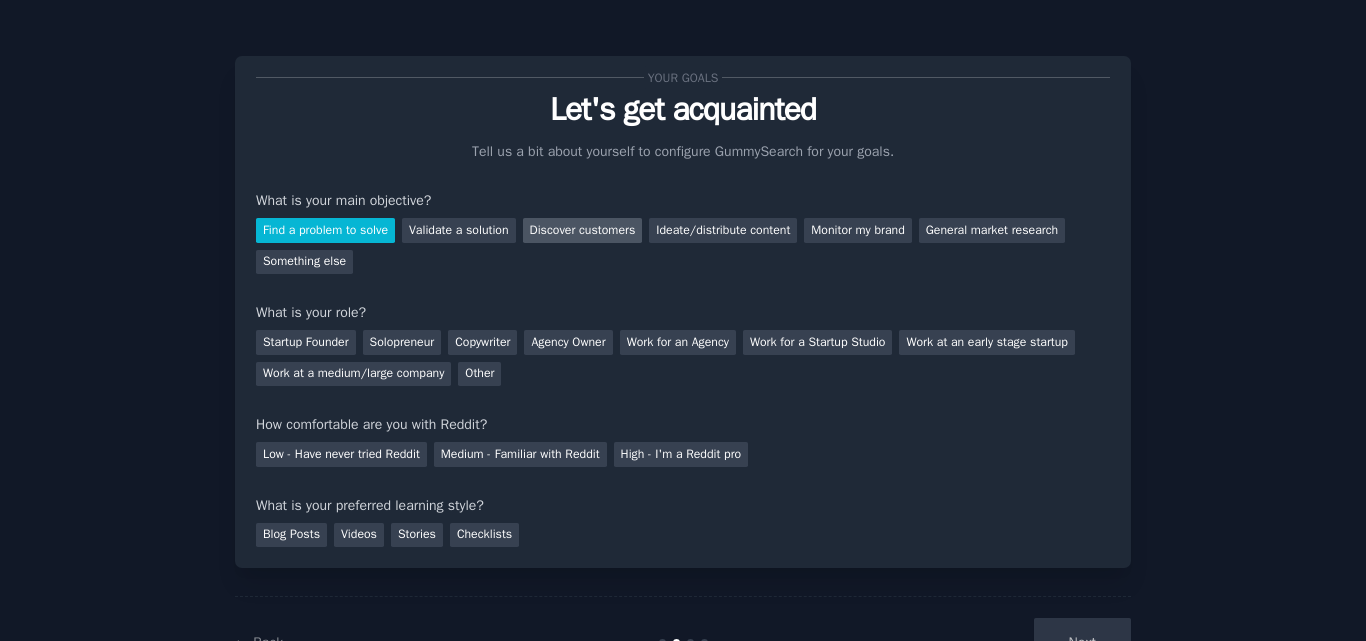 click on "Discover customers" at bounding box center [583, 230] 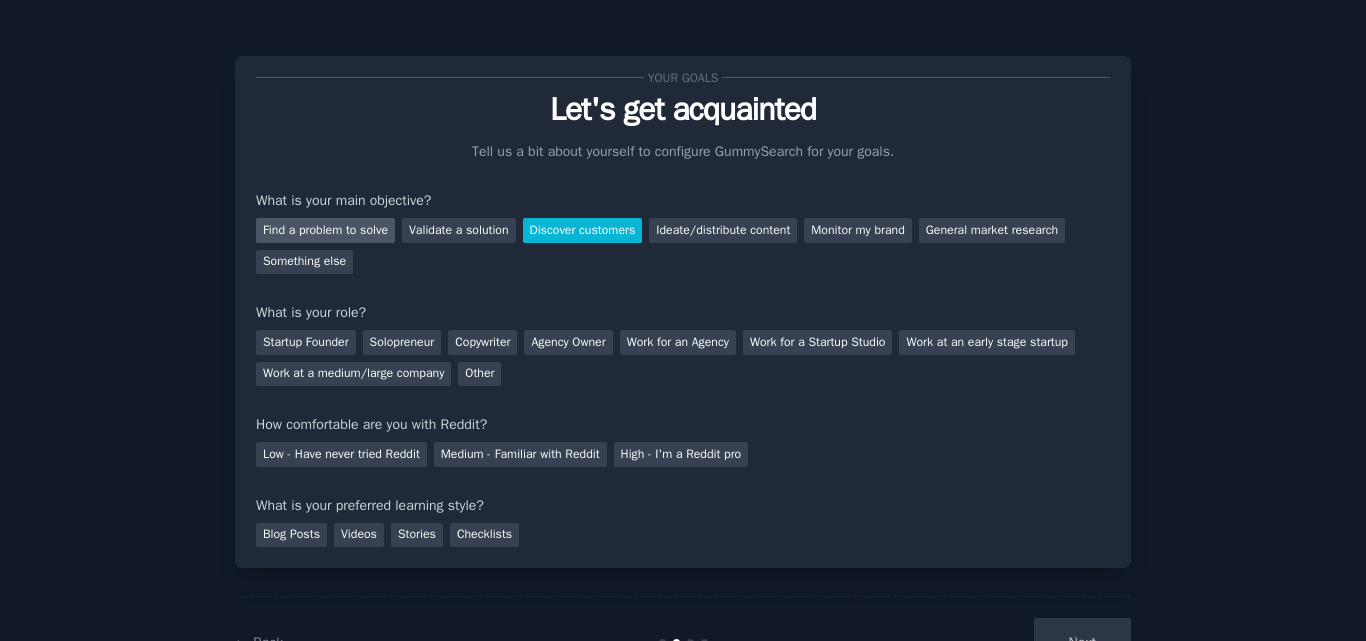 click on "Find a problem to solve" at bounding box center (325, 230) 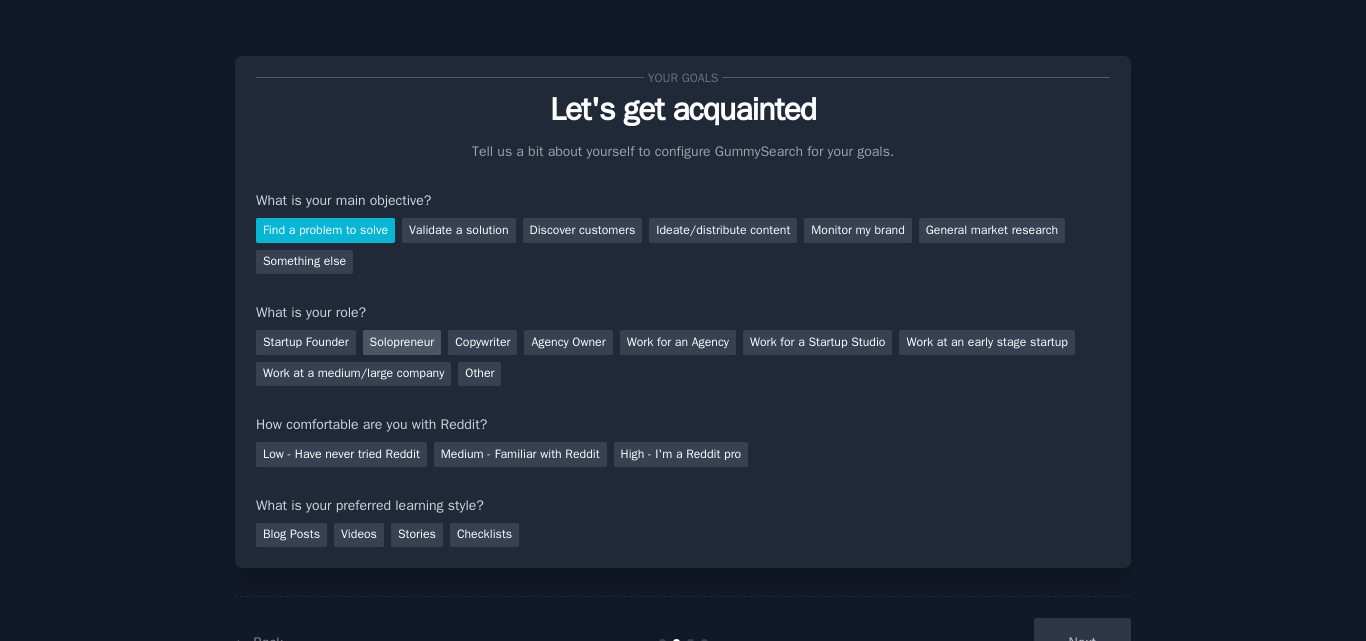 click on "Solopreneur" at bounding box center (402, 342) 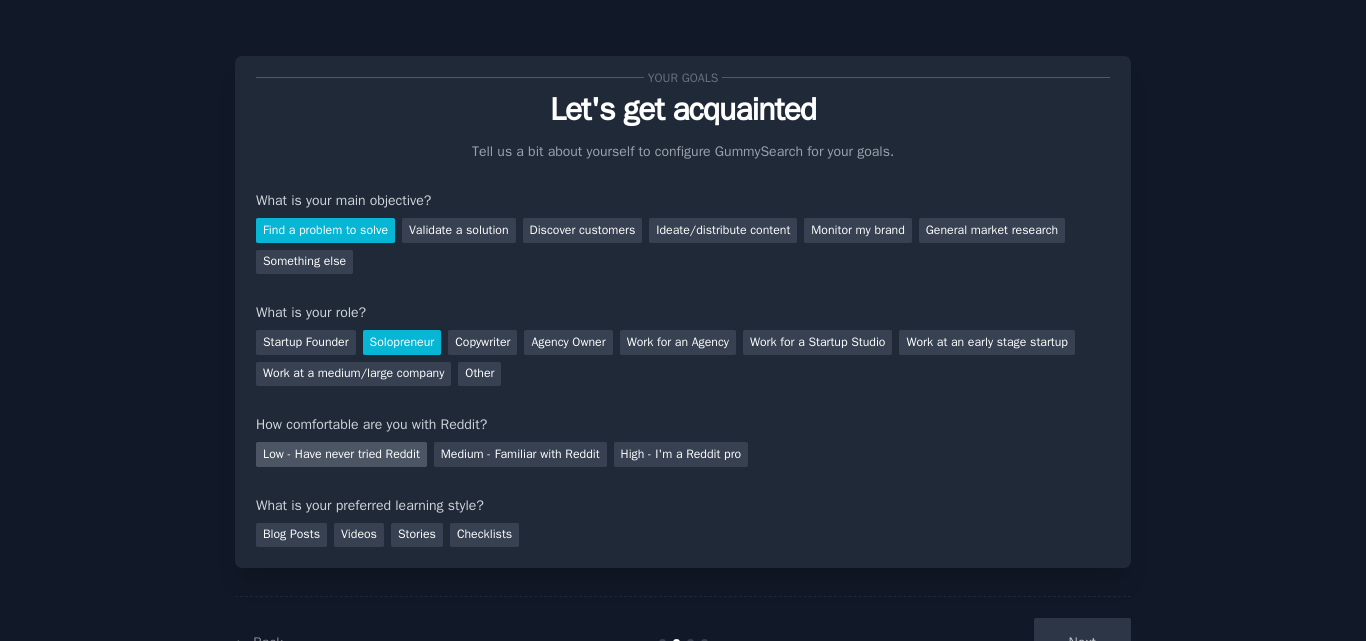 click on "Low - Have never tried Reddit" at bounding box center [341, 454] 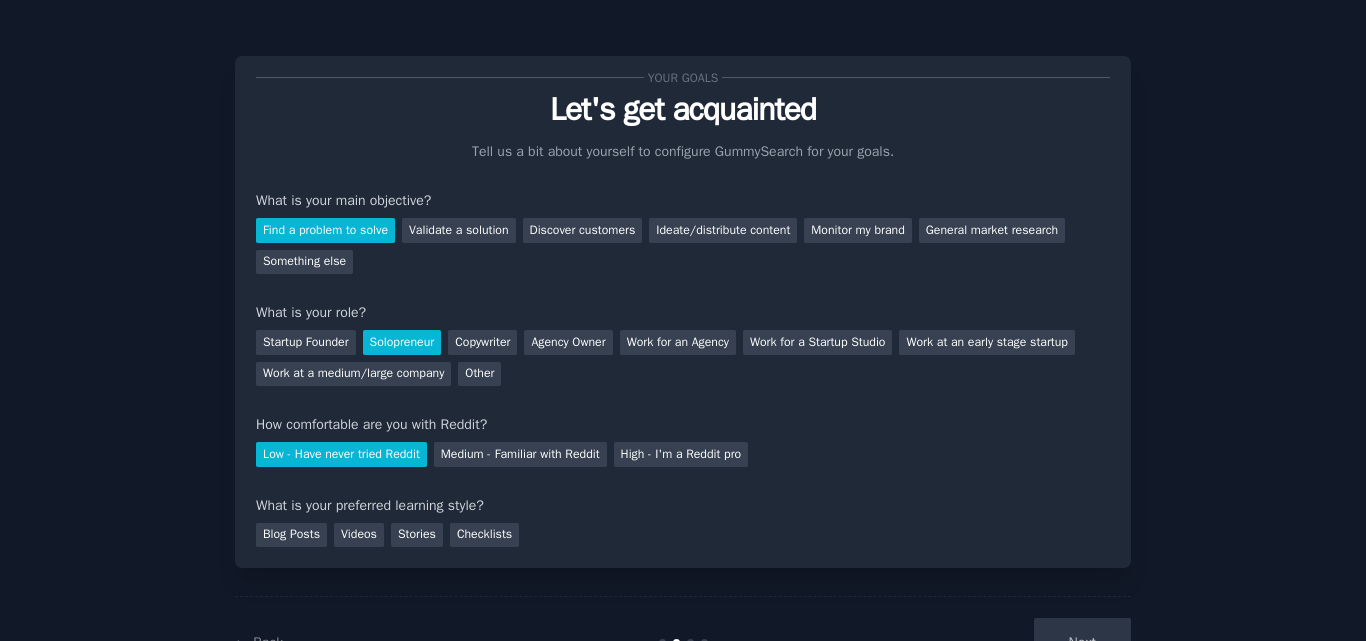 scroll, scrollTop: 75, scrollLeft: 0, axis: vertical 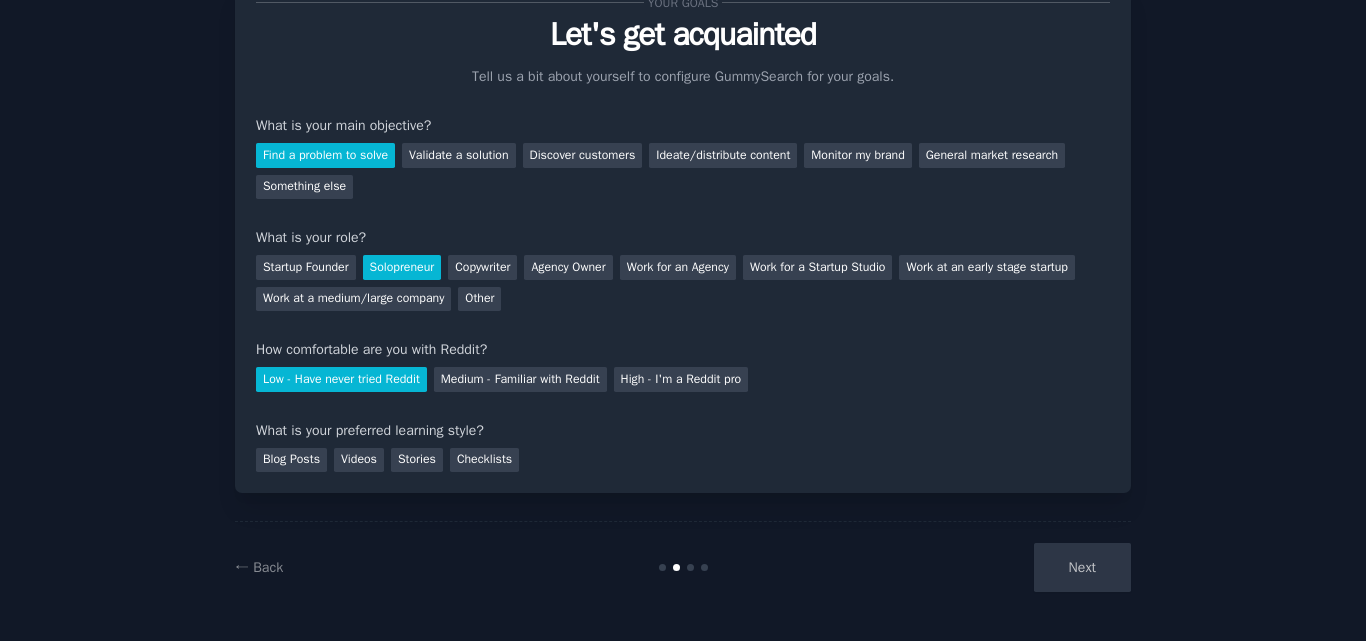 drag, startPoint x: 1099, startPoint y: 590, endPoint x: 1085, endPoint y: 586, distance: 14.56022 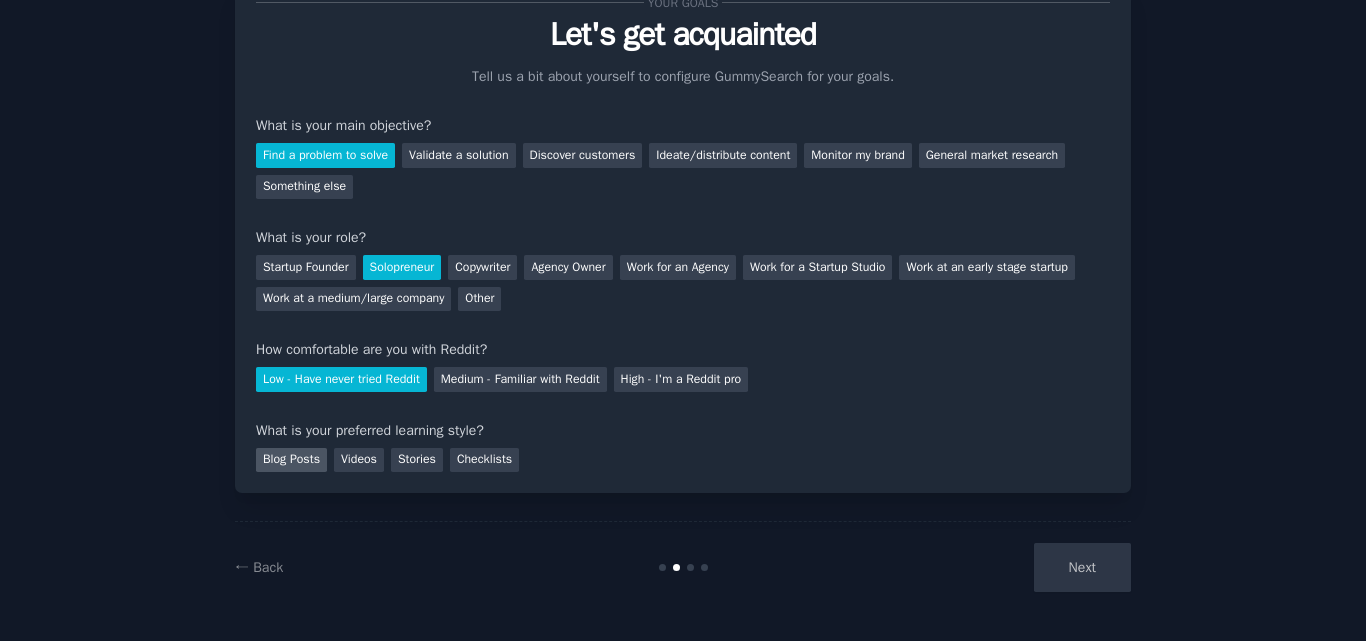 click on "Blog Posts" at bounding box center (291, 460) 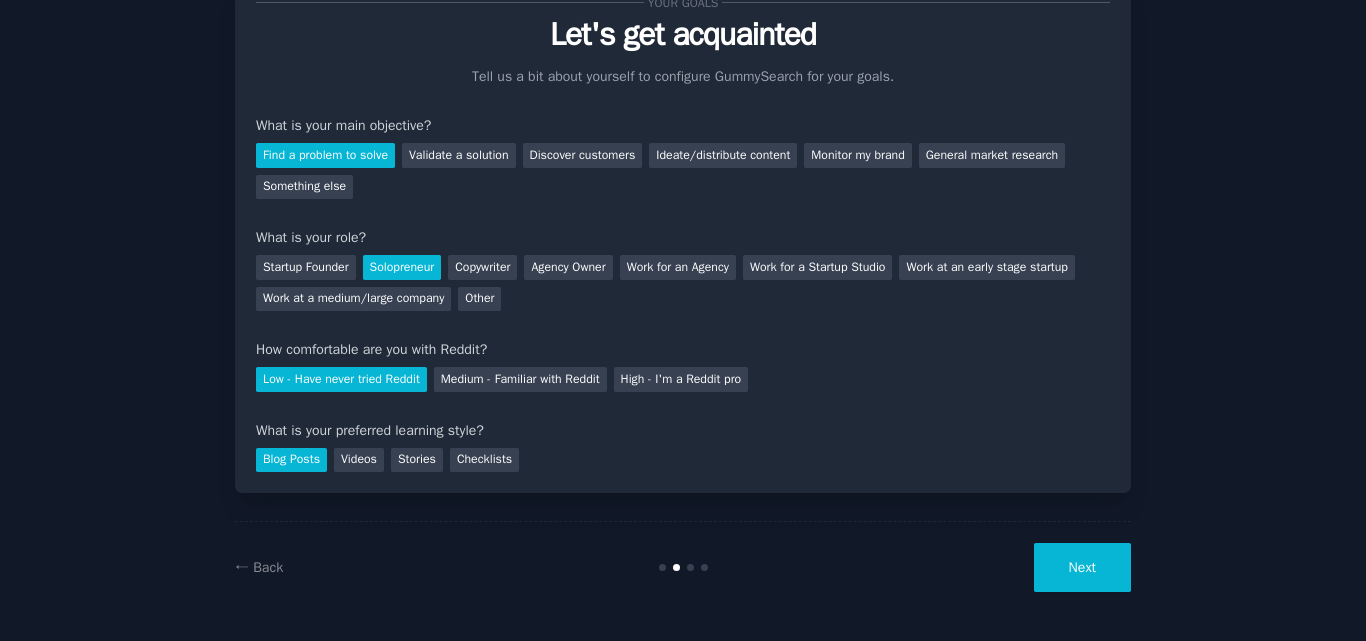 click on "Next" at bounding box center [1082, 567] 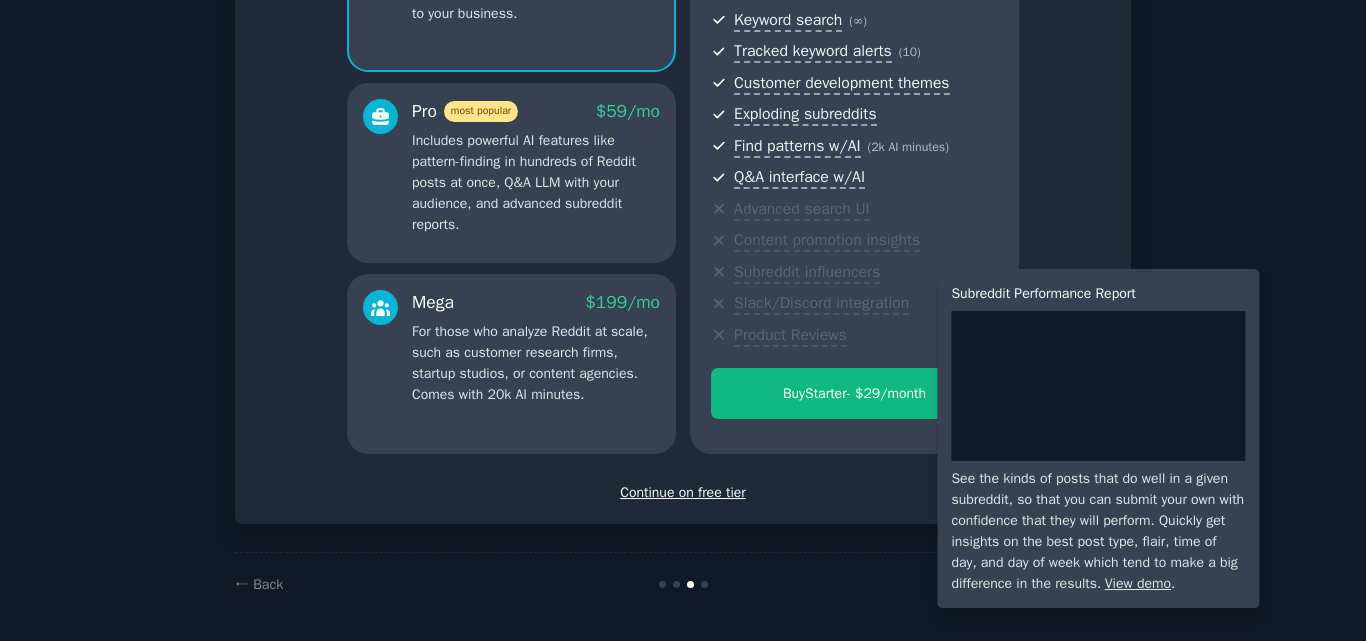 scroll, scrollTop: 290, scrollLeft: 0, axis: vertical 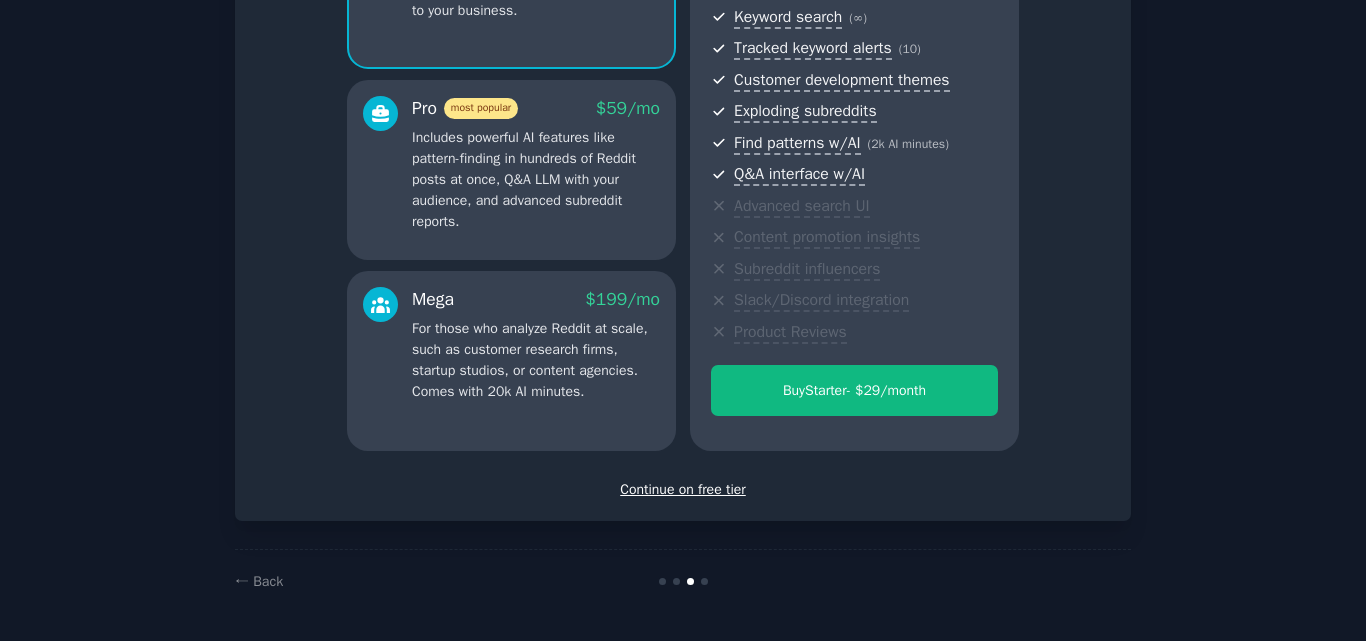 click on "Continue on free tier" at bounding box center (683, 489) 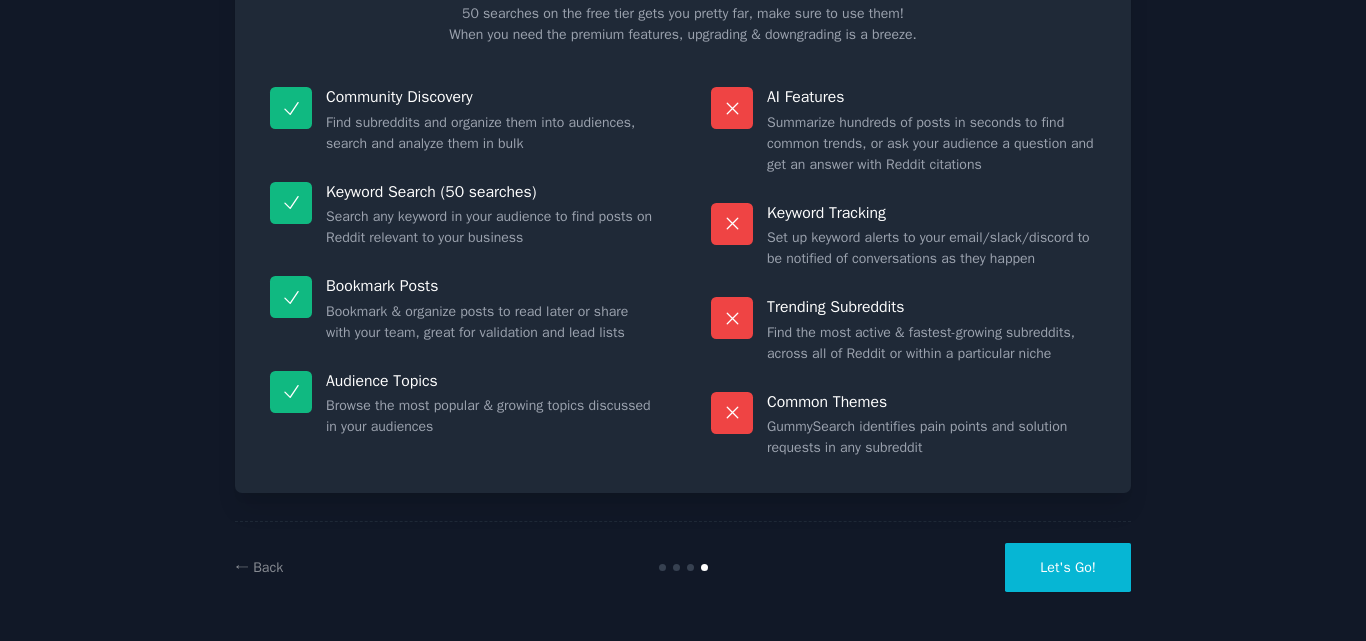 scroll, scrollTop: 138, scrollLeft: 0, axis: vertical 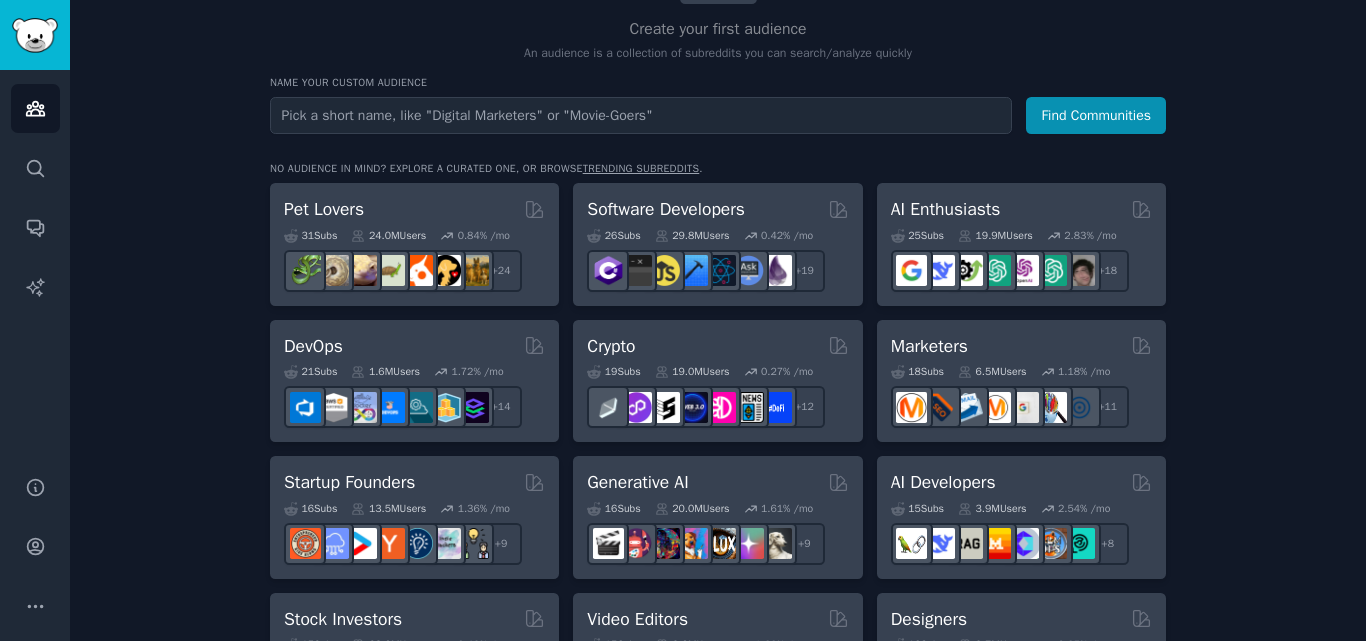 click on "Pet Lovers" at bounding box center (414, 209) 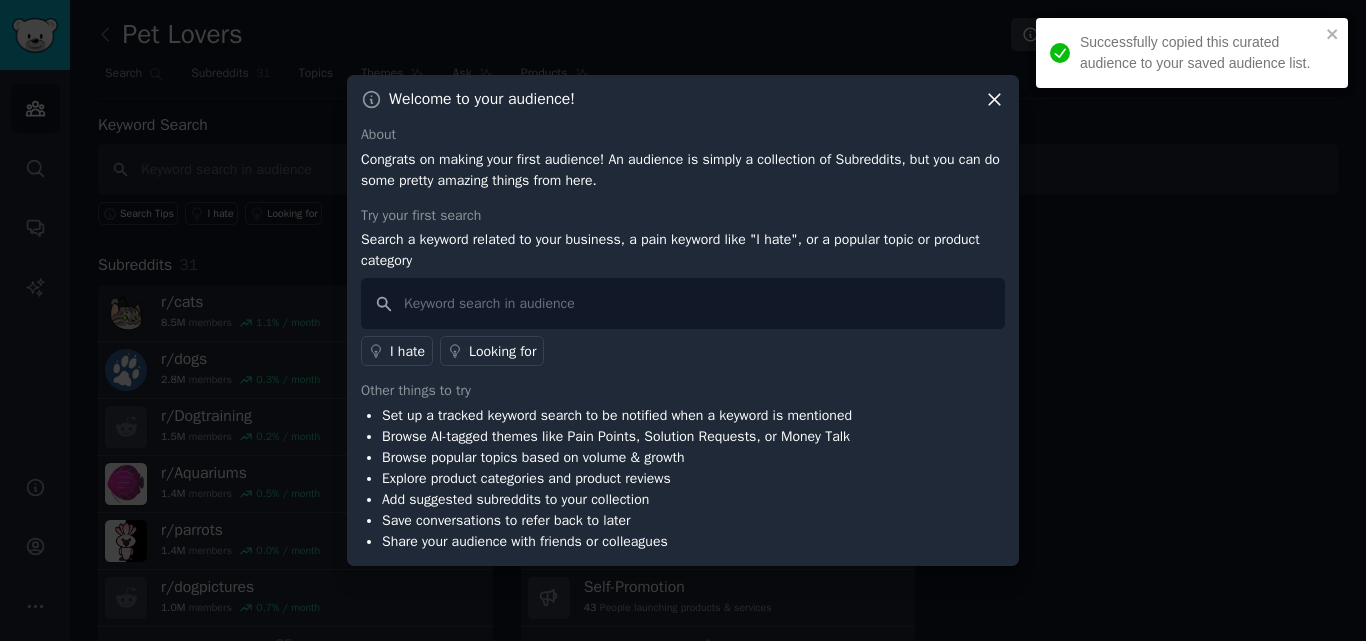click 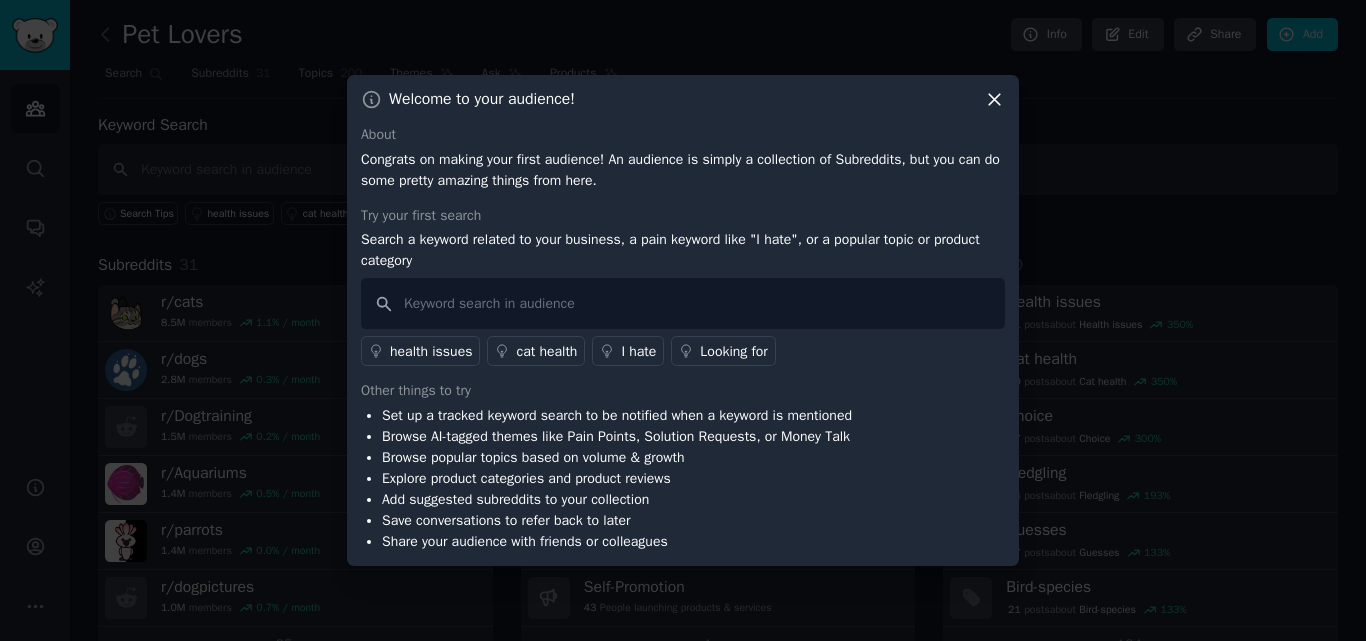 click on "Welcome to your audience! About Congrats on making your first audience! An audience is simply a collection of Subreddits, but you can do some pretty amazing things from here. Try your first search Search a keyword related to your business, a pain keyword like "I hate", or a popular topic or product category health issues cat health I hate Looking for Other things to try Set up a tracked keyword search to be notified when a keyword is mentioned Browse AI-tagged themes like Pain Points, Solution Requests, or Money Talk Browse popular topics based on volume & growth Explore product categories and product reviews Add suggested subreddits to your collection Save conversations to refer back to later Share your audience with friends or colleagues" at bounding box center (683, 320) 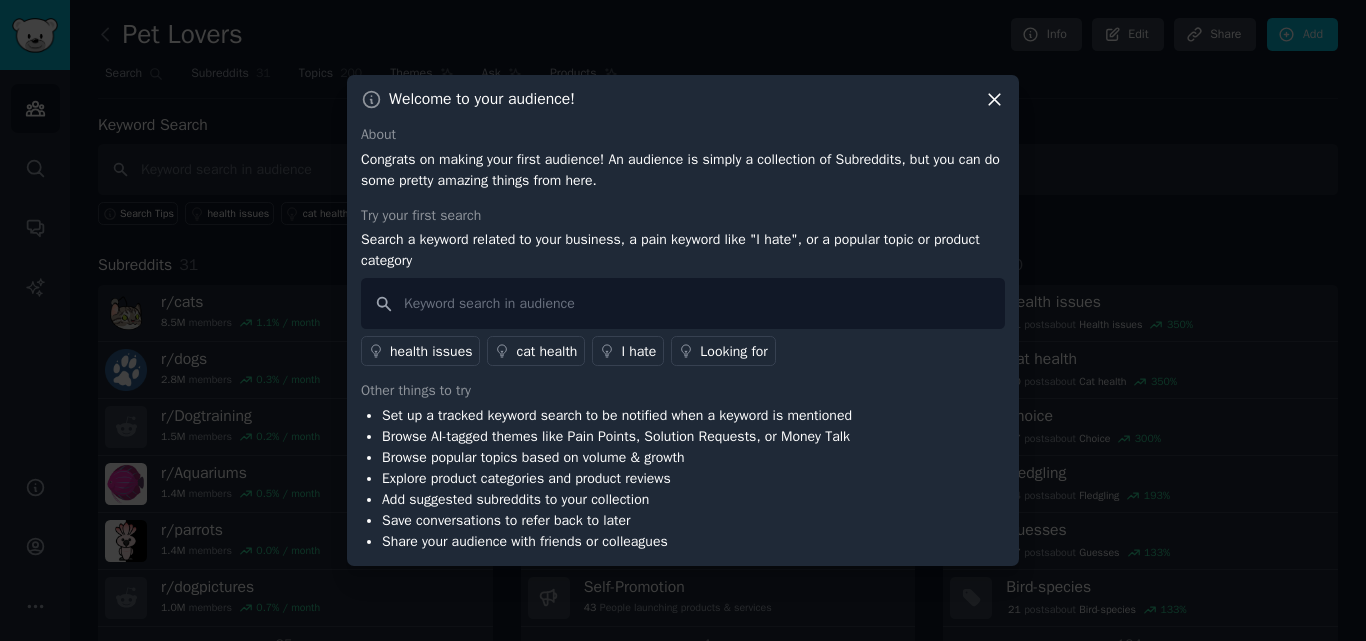 click 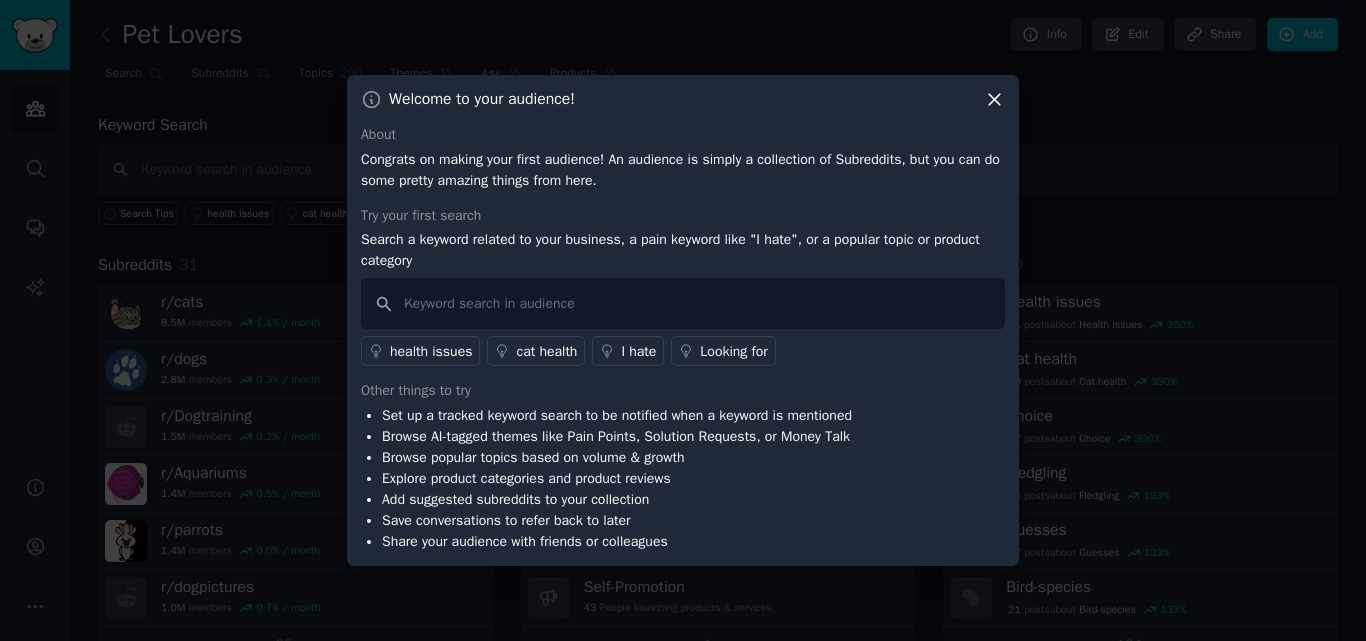 click 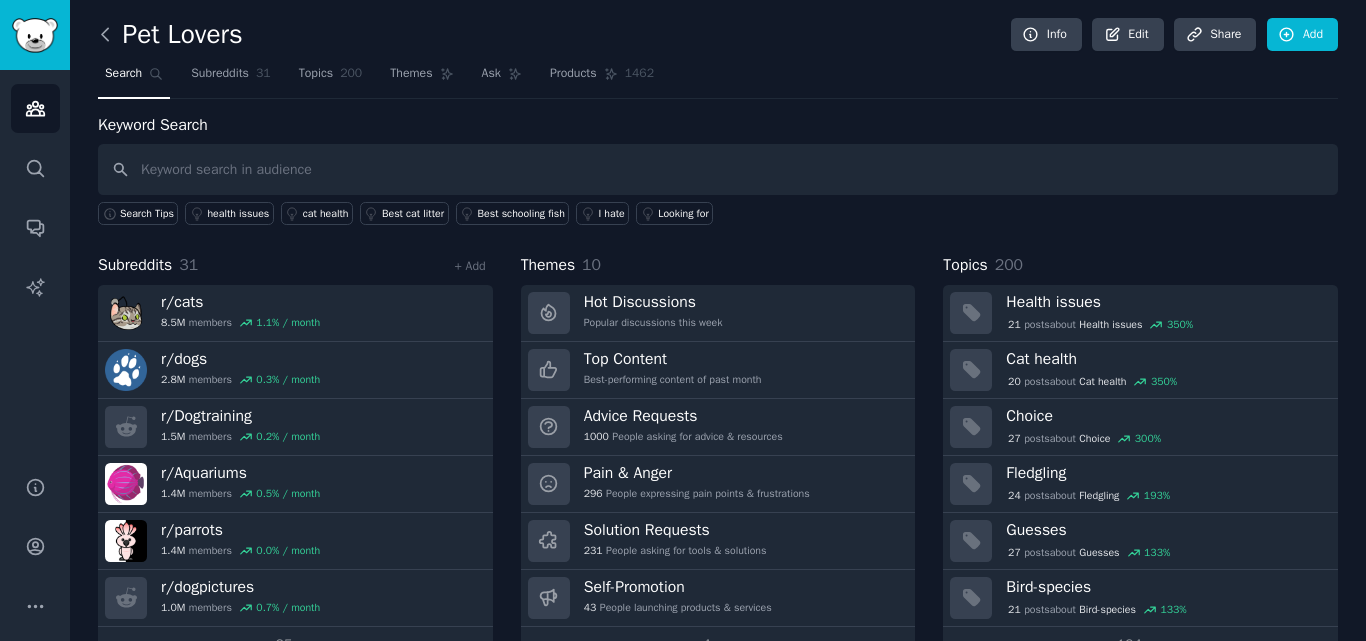 click 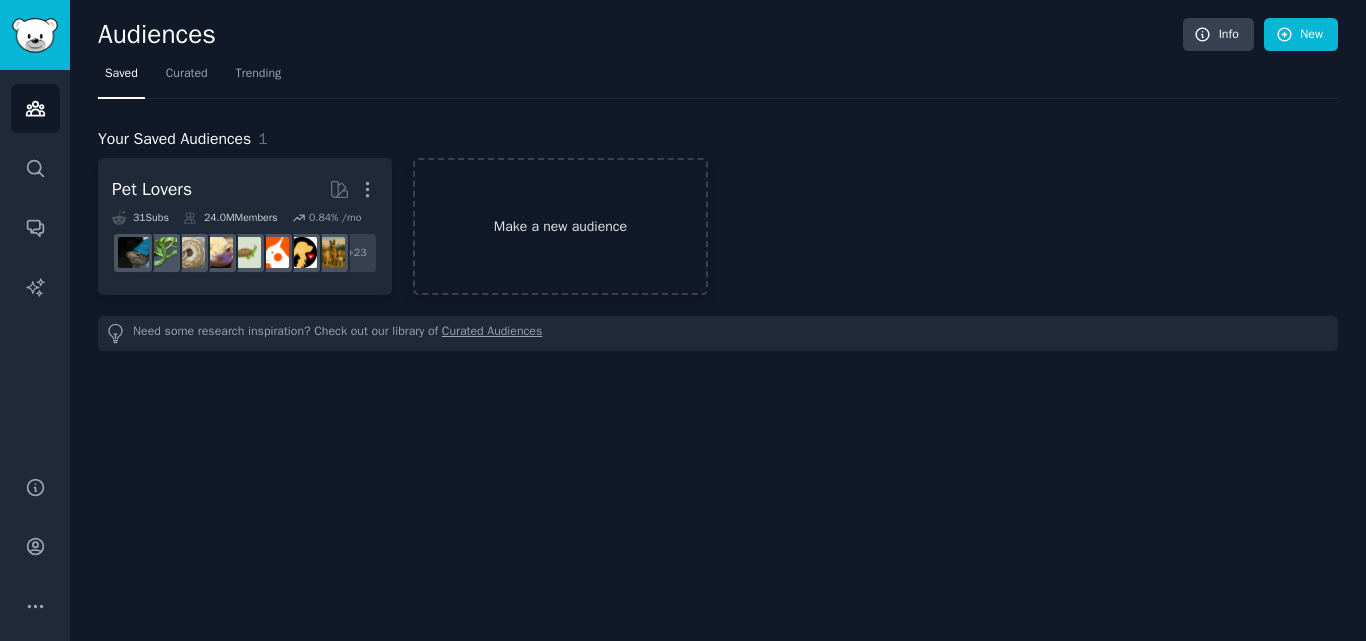 click on "Make a new audience" at bounding box center (560, 226) 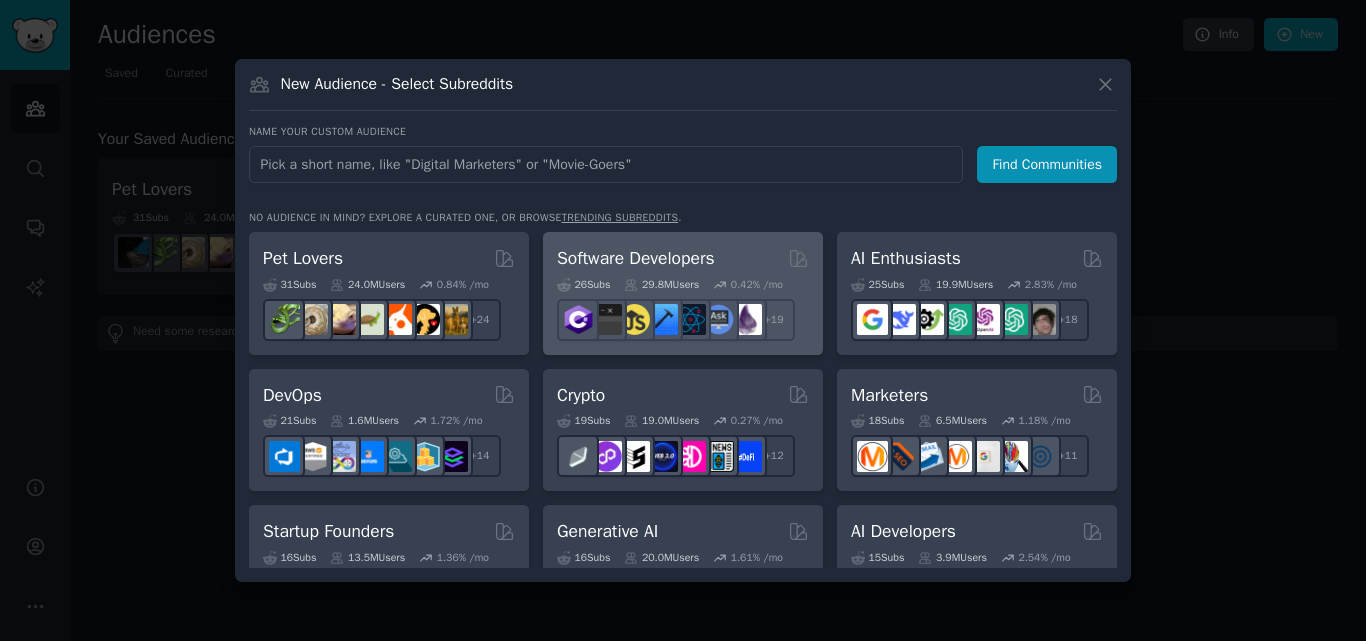 click on "29.8M  Users" at bounding box center [661, 285] 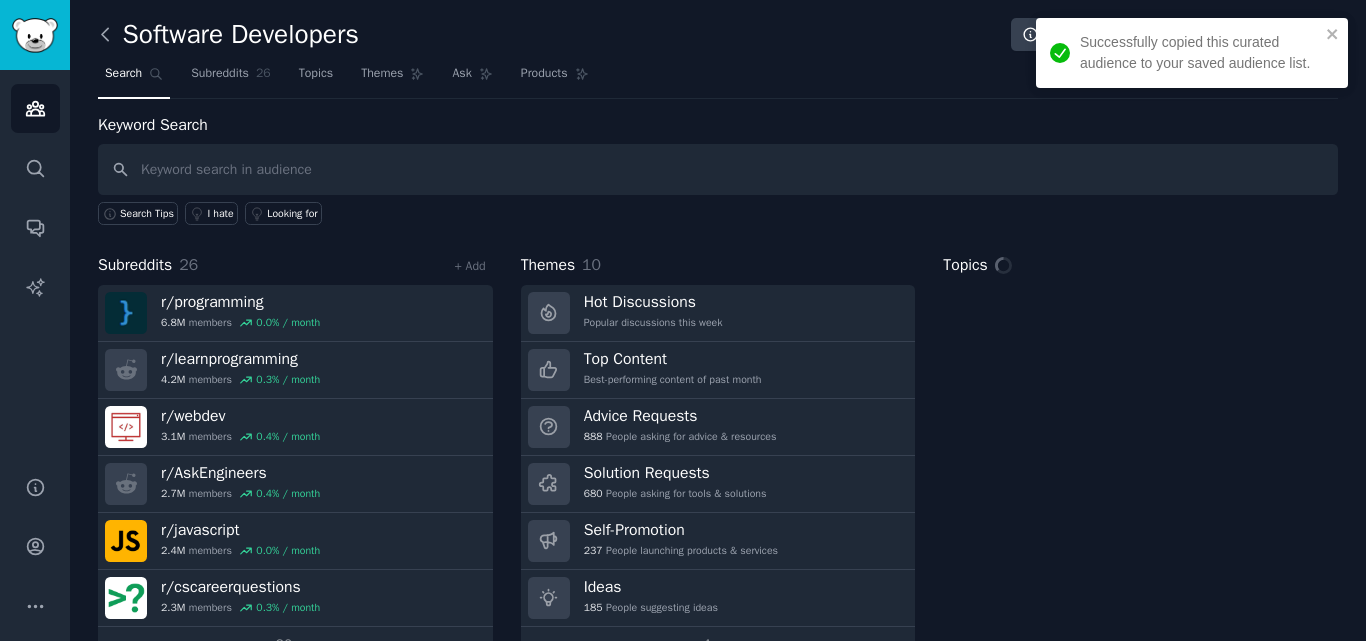 click 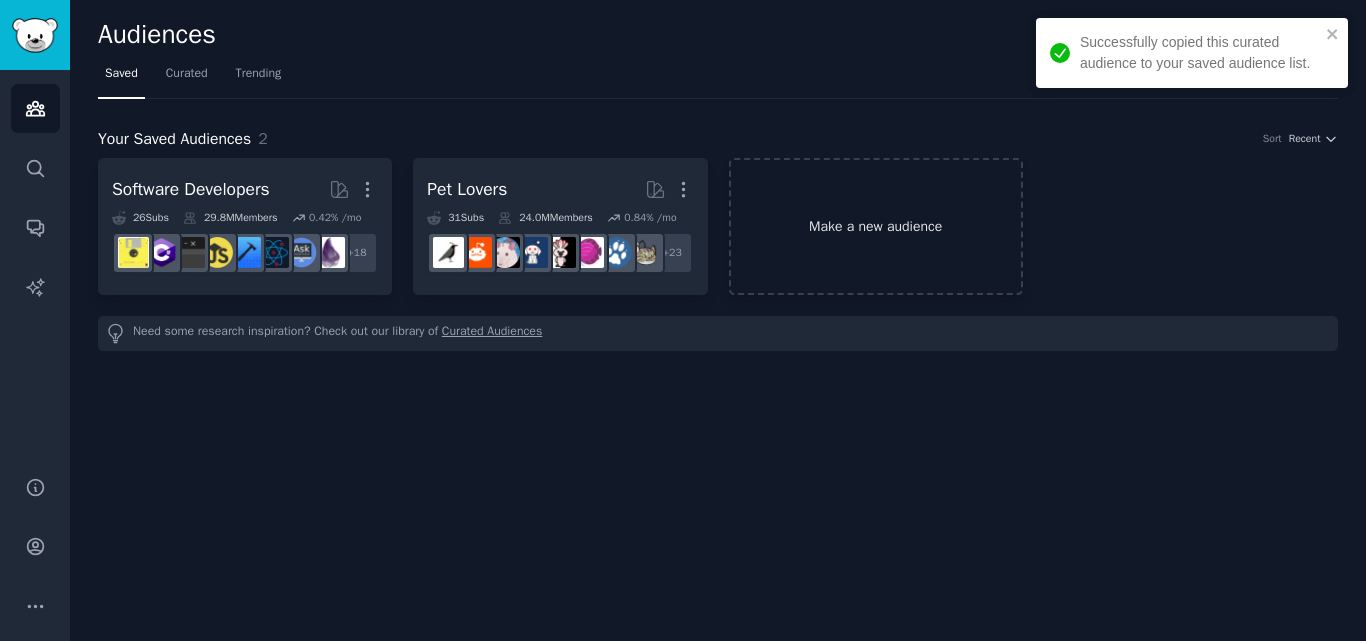 click on "Make a new audience" at bounding box center (876, 226) 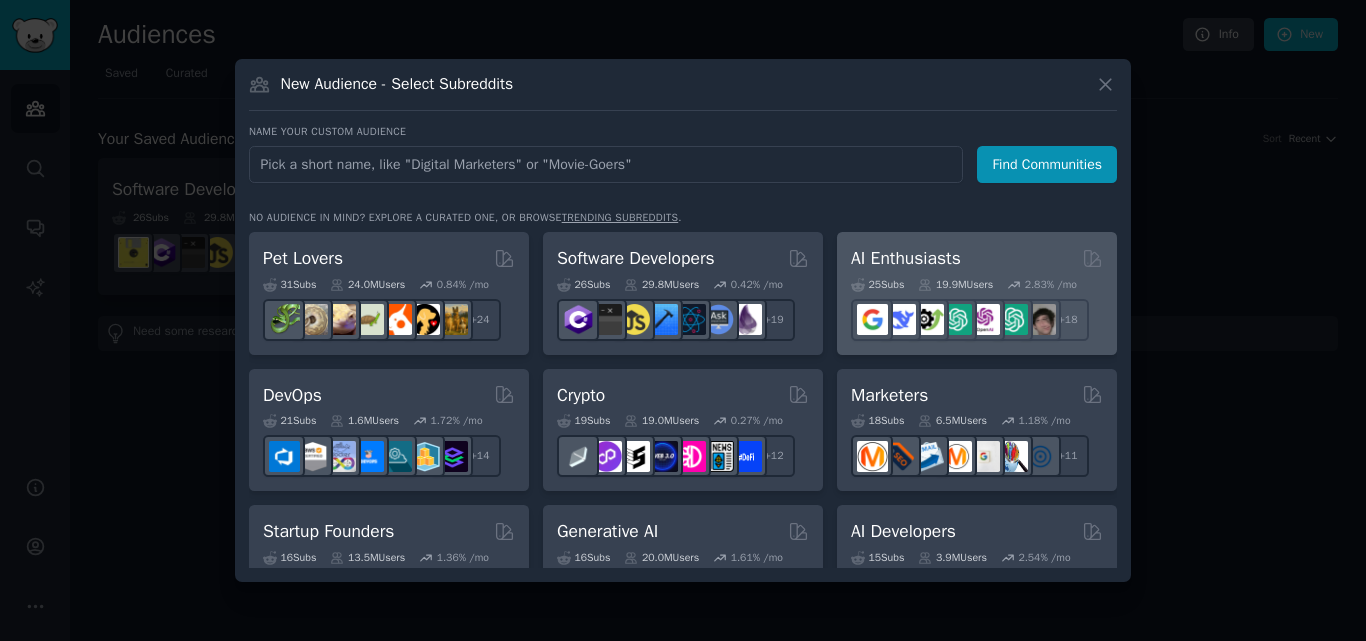 click on "AI Enthusiasts" at bounding box center [906, 258] 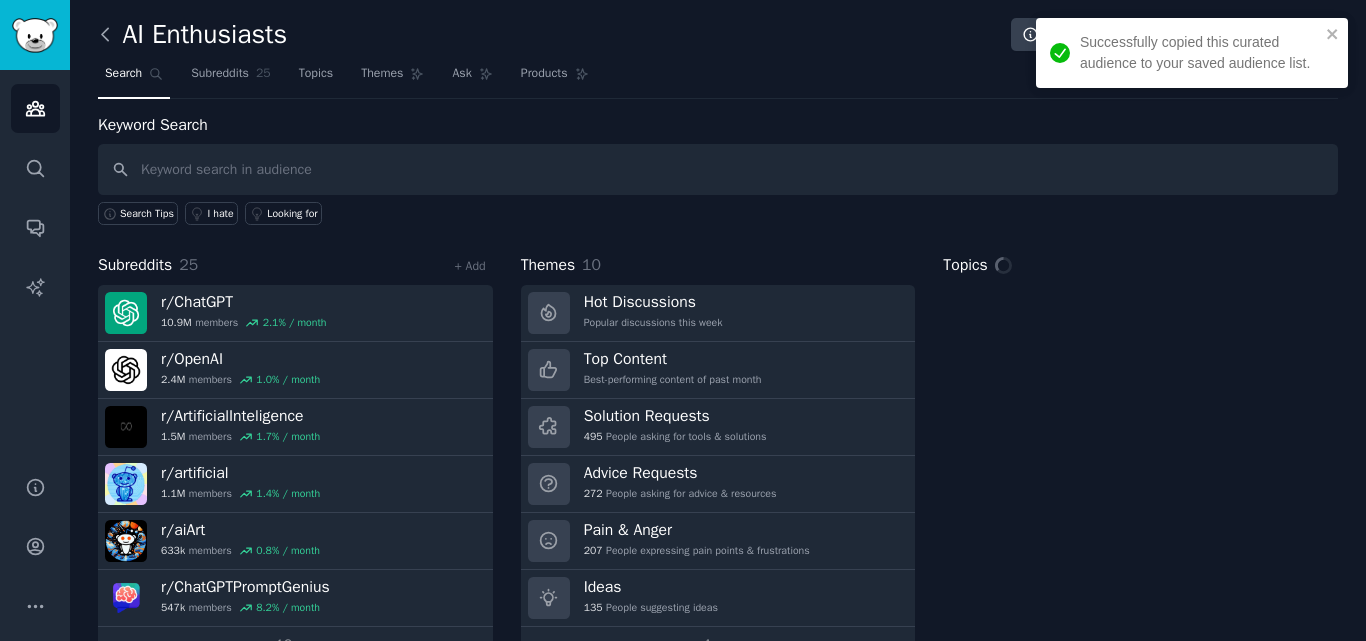 click 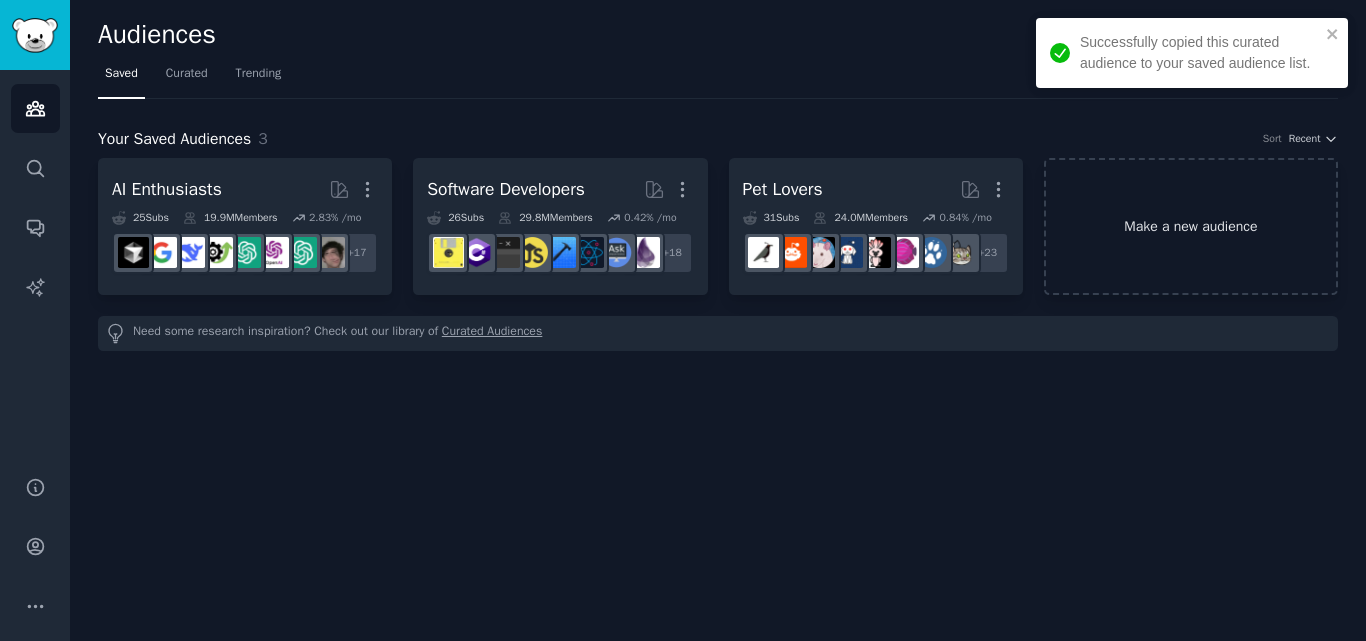 click on "Make a new audience" at bounding box center [1191, 226] 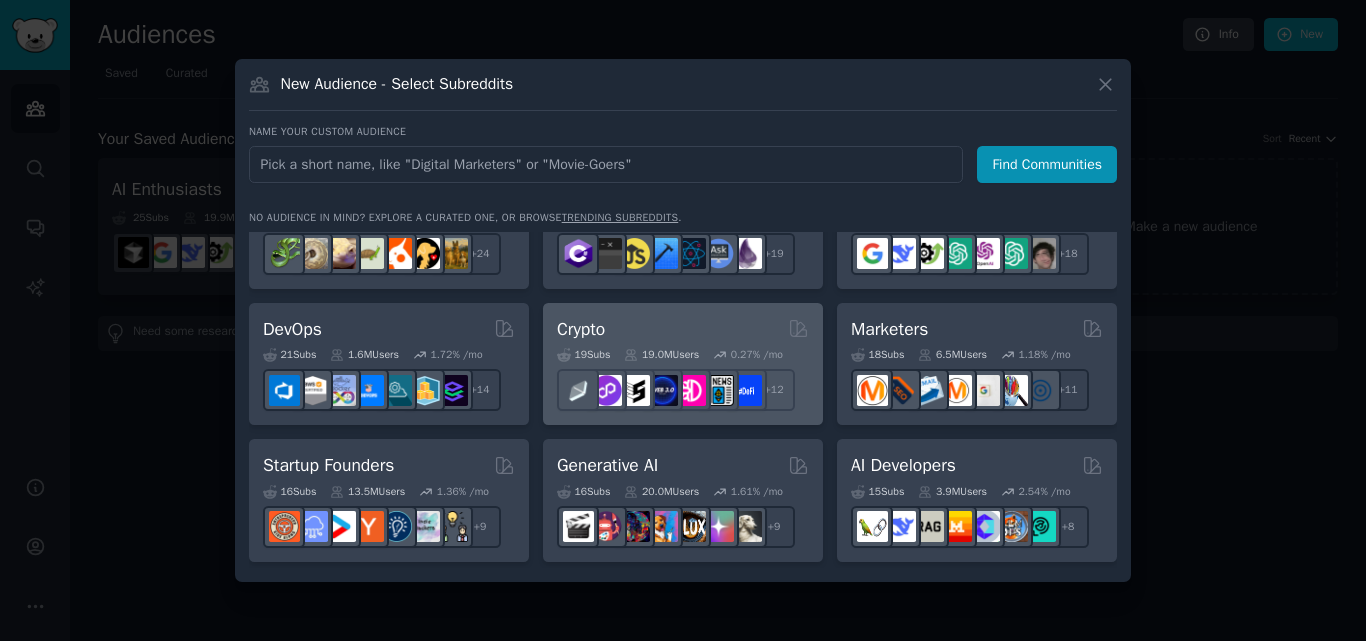 scroll, scrollTop: 100, scrollLeft: 0, axis: vertical 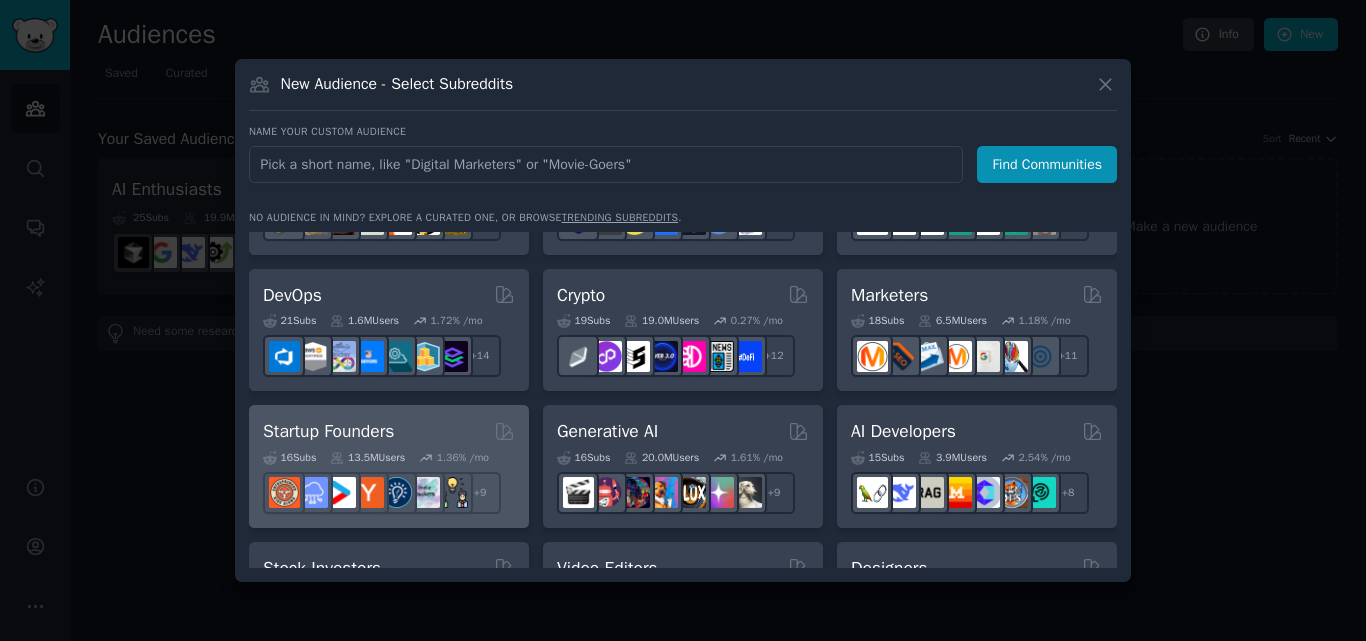 click on "Startup Founders Curated by GummySearch" at bounding box center (389, 431) 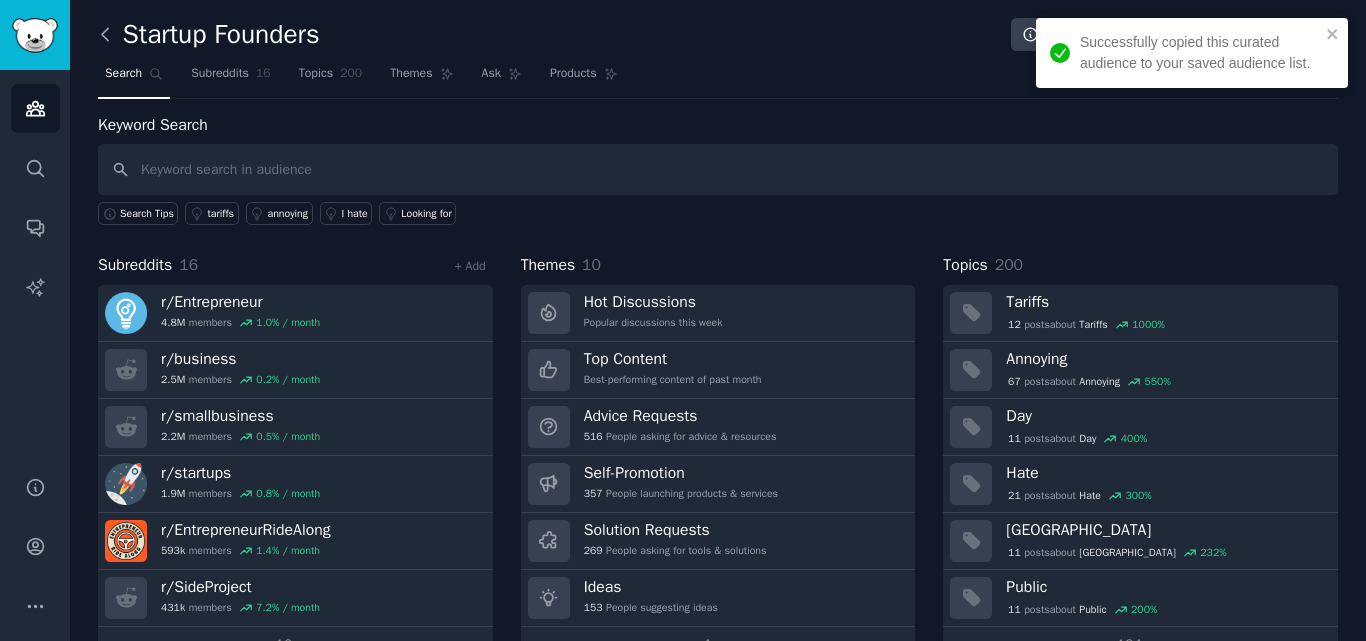 click 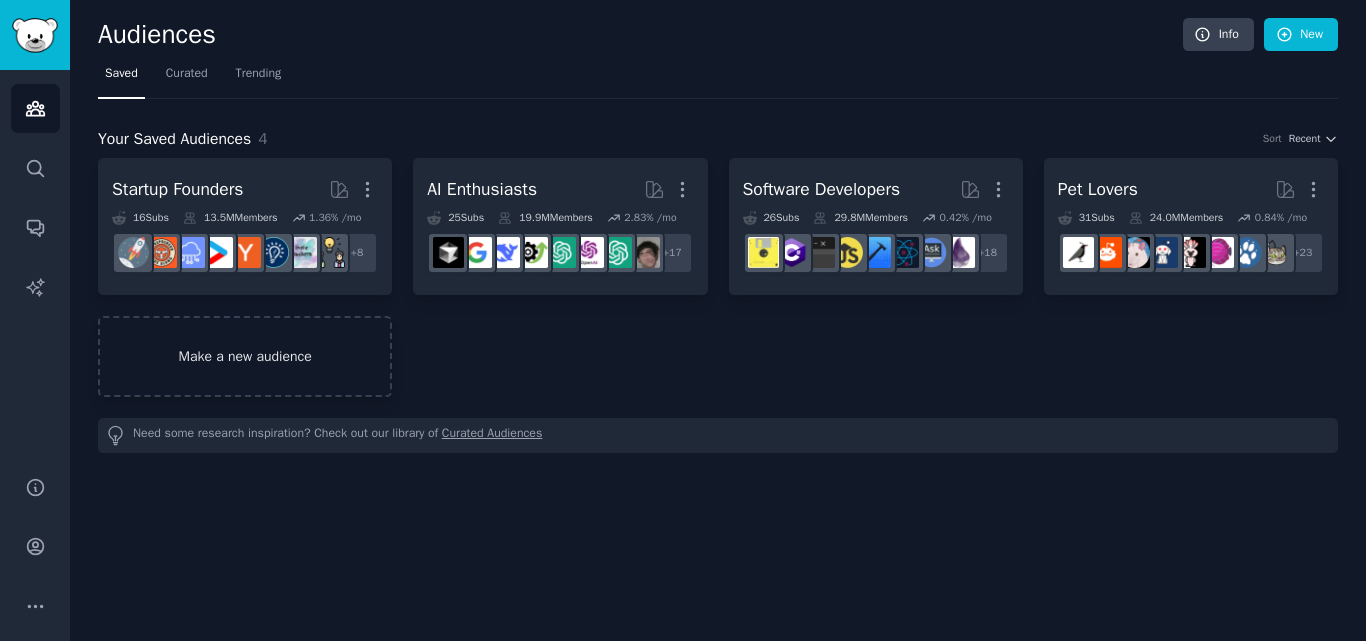 click on "Make a new audience" at bounding box center [245, 356] 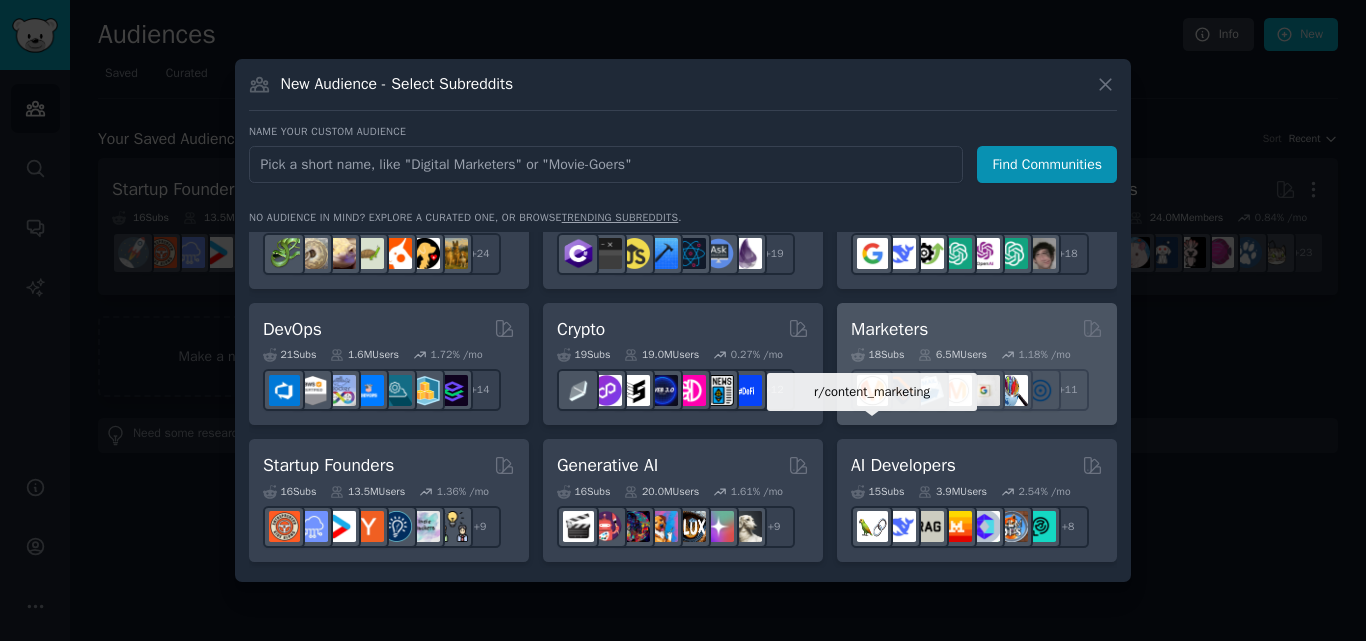 scroll, scrollTop: 100, scrollLeft: 0, axis: vertical 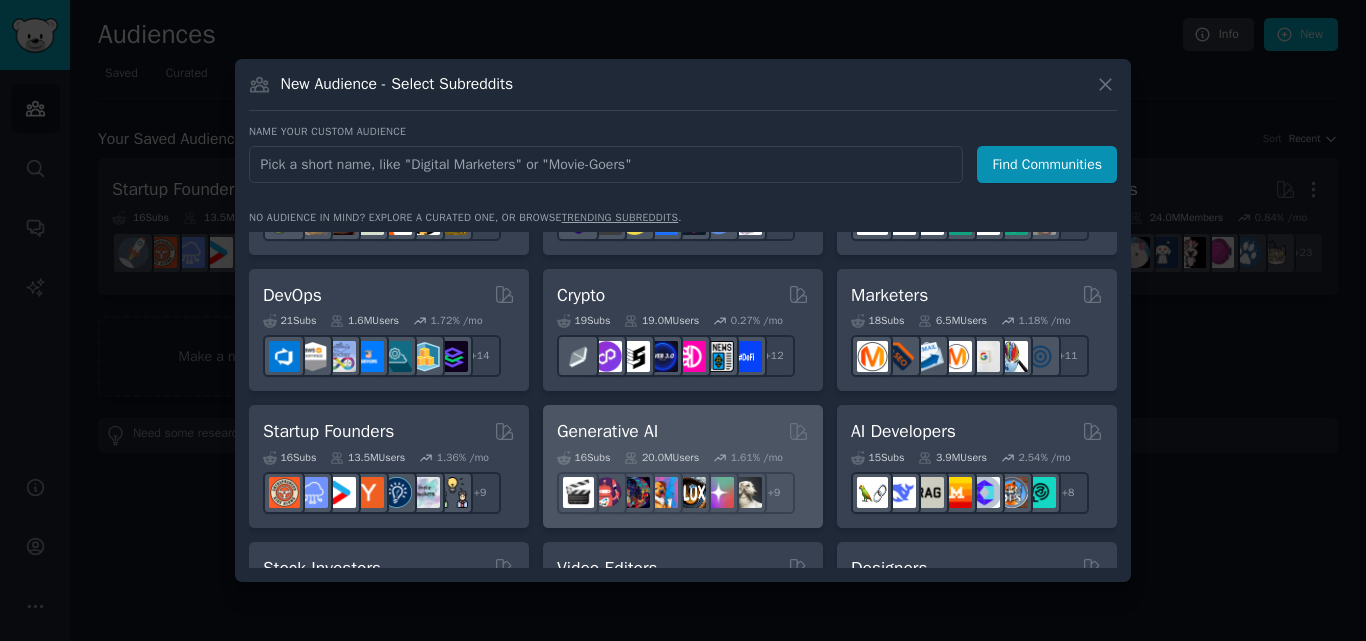 click on "Generative AI" at bounding box center [683, 431] 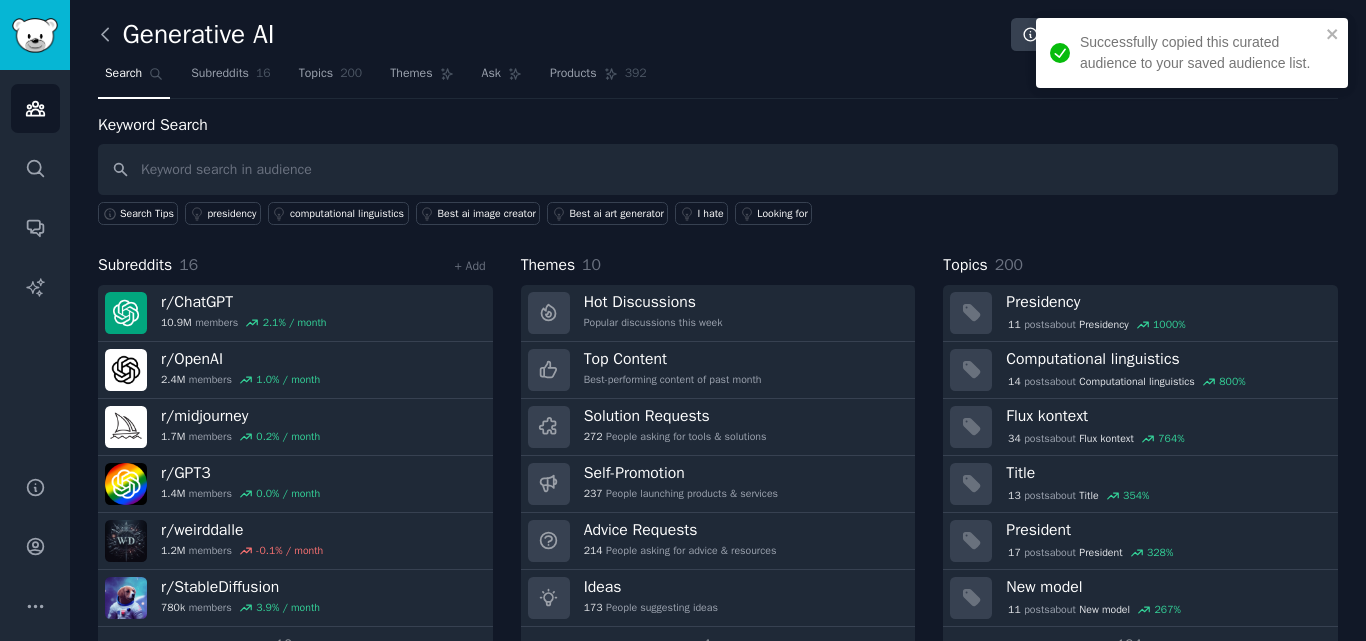 click 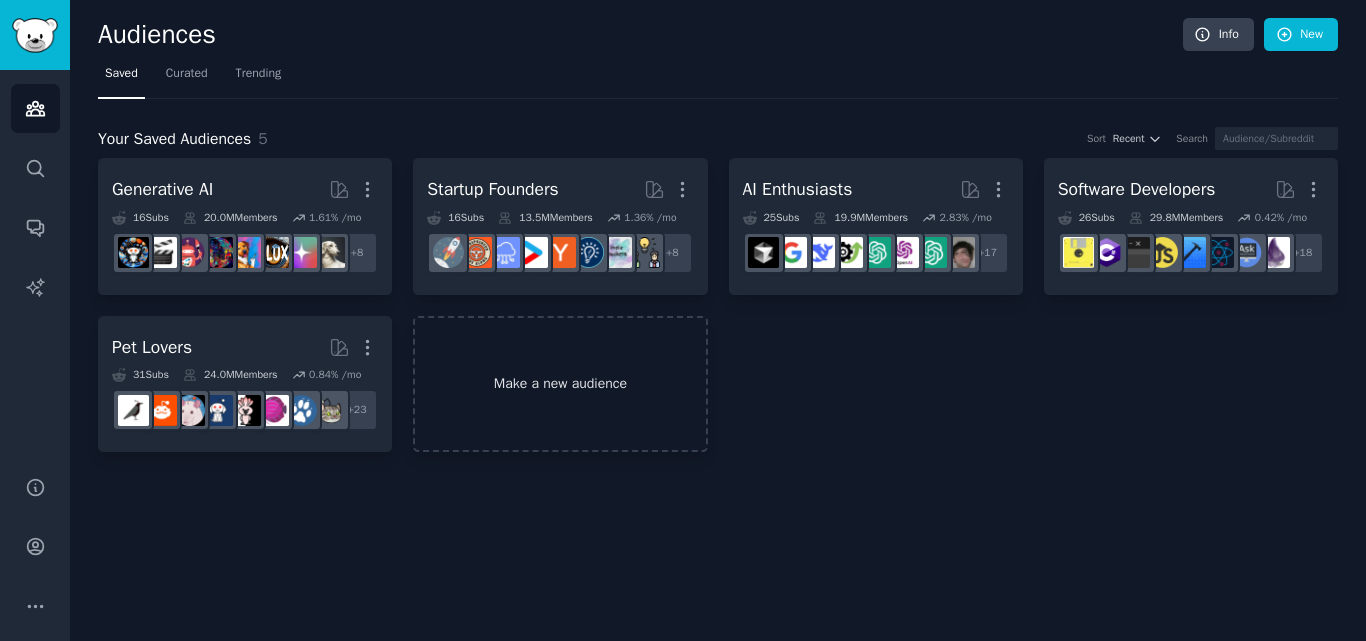 click on "Make a new audience" at bounding box center [560, 384] 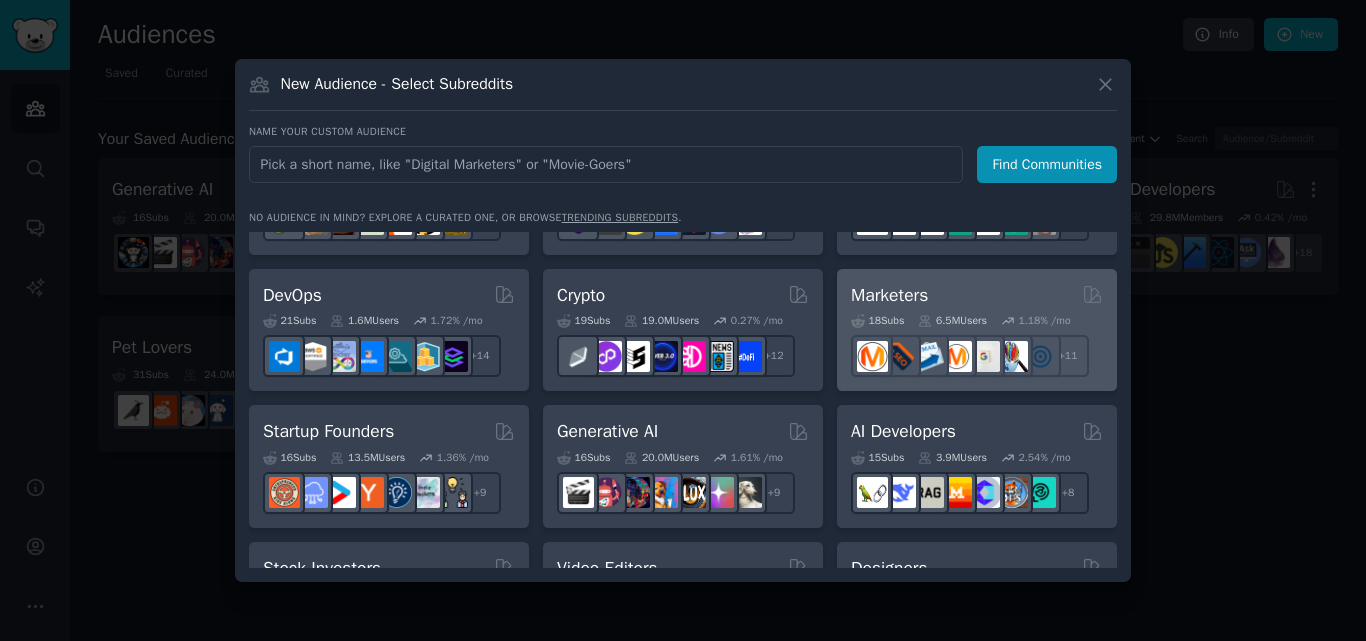 scroll, scrollTop: 200, scrollLeft: 0, axis: vertical 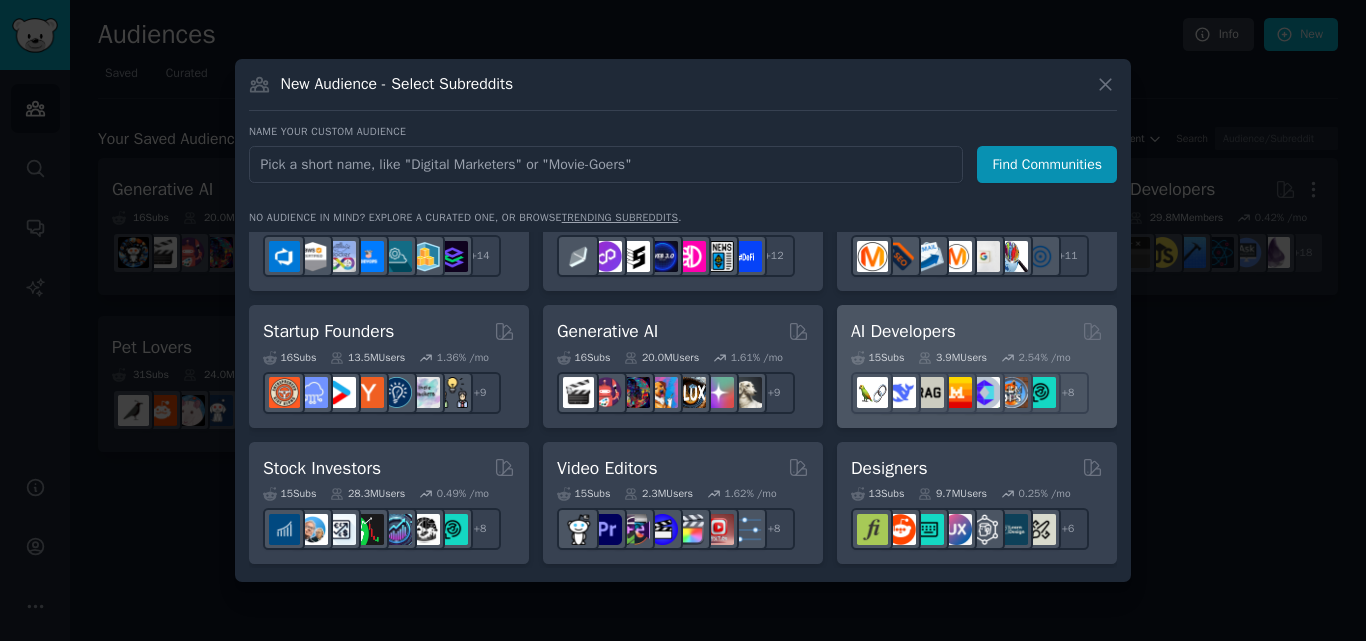 click on "AI Developers" at bounding box center [903, 331] 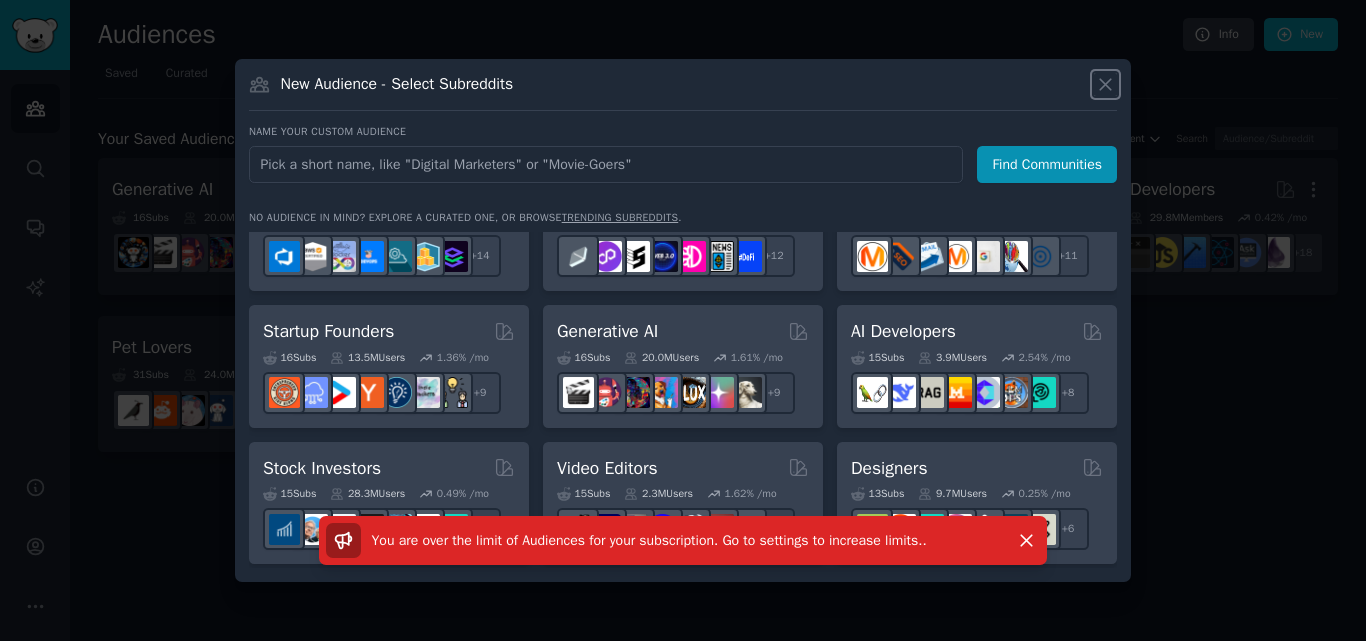 click 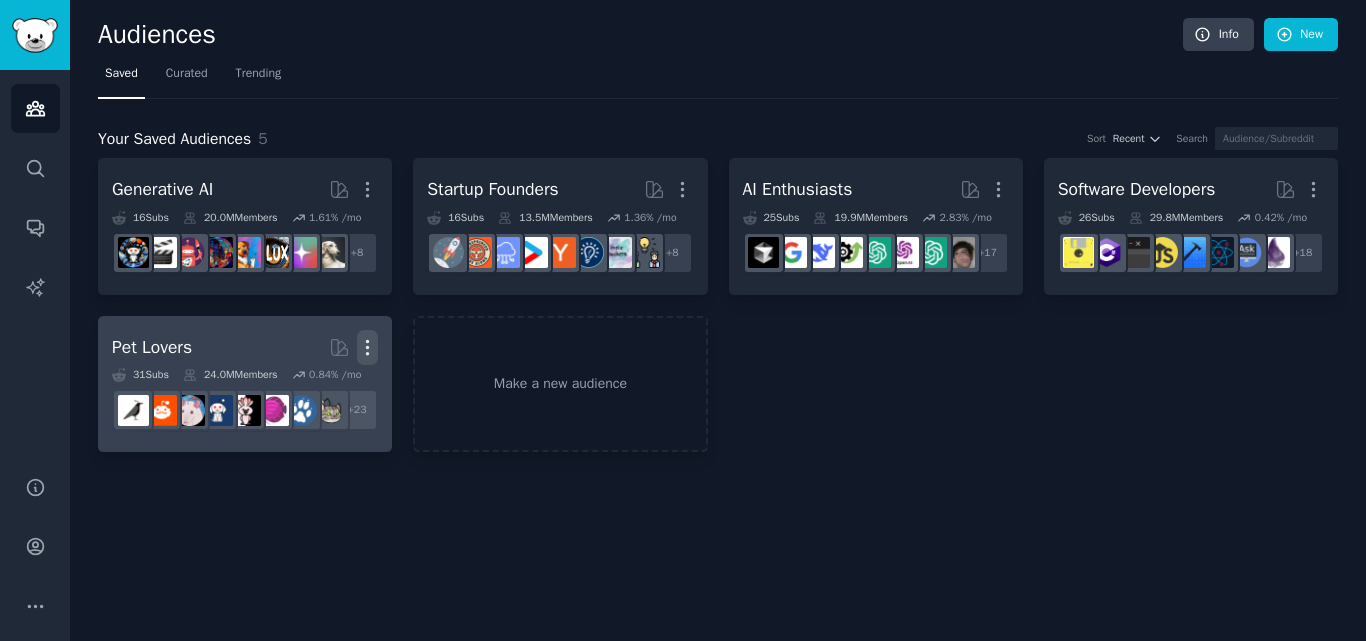 click 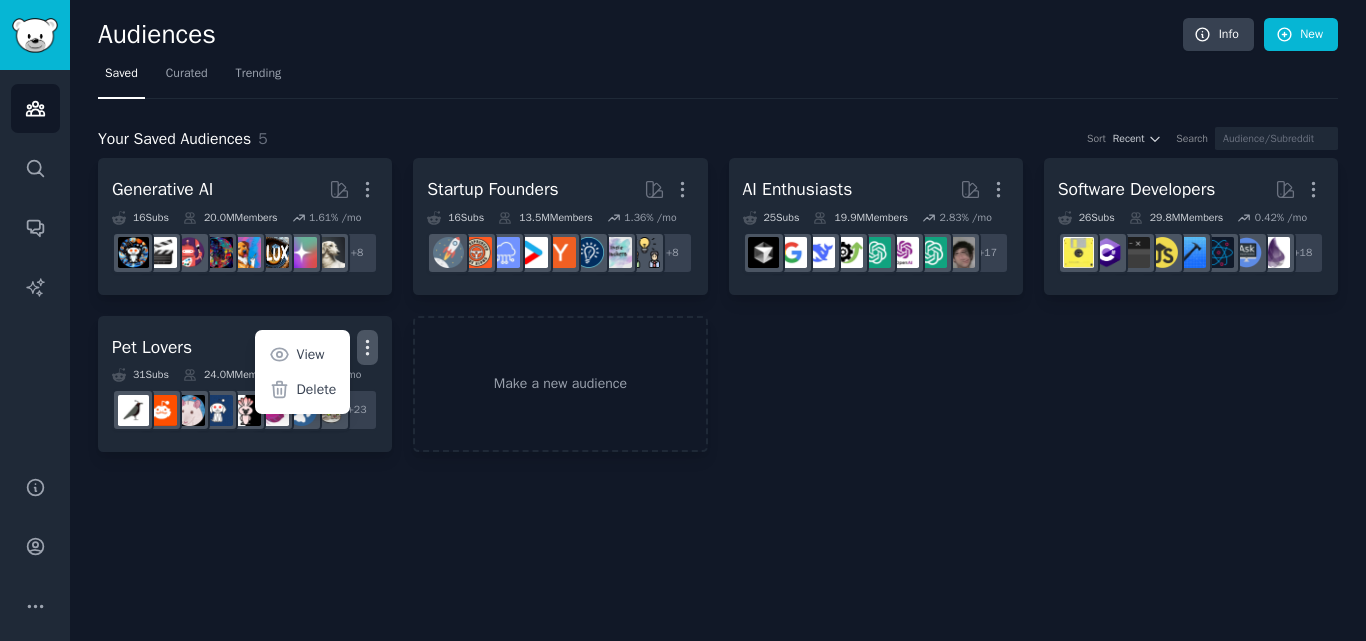 drag, startPoint x: 472, startPoint y: 543, endPoint x: 479, endPoint y: 535, distance: 10.630146 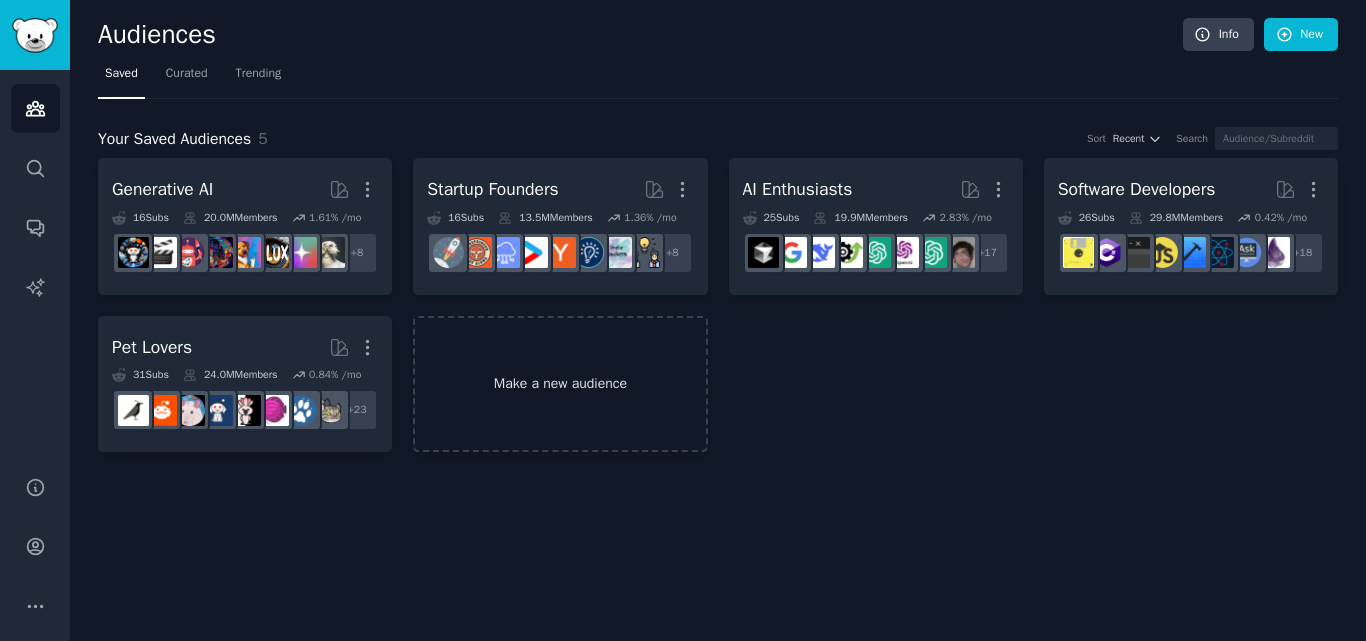 click on "Make a new audience" at bounding box center [560, 384] 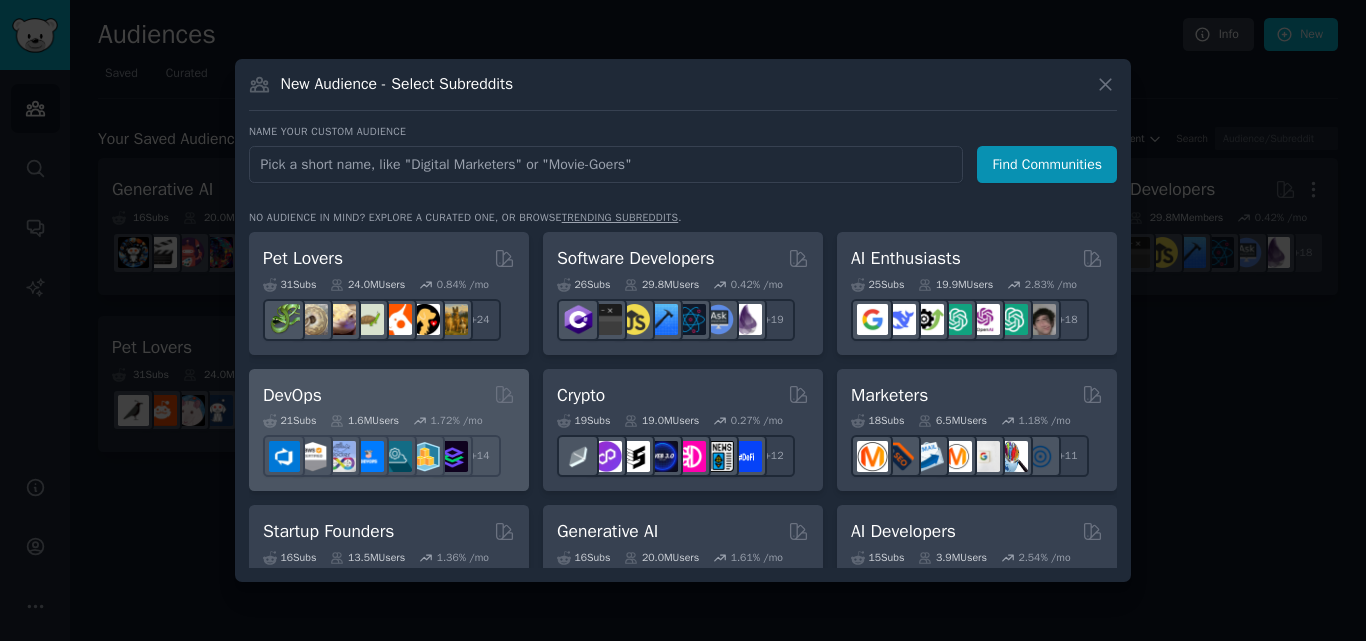 click on "DevOps" at bounding box center (389, 395) 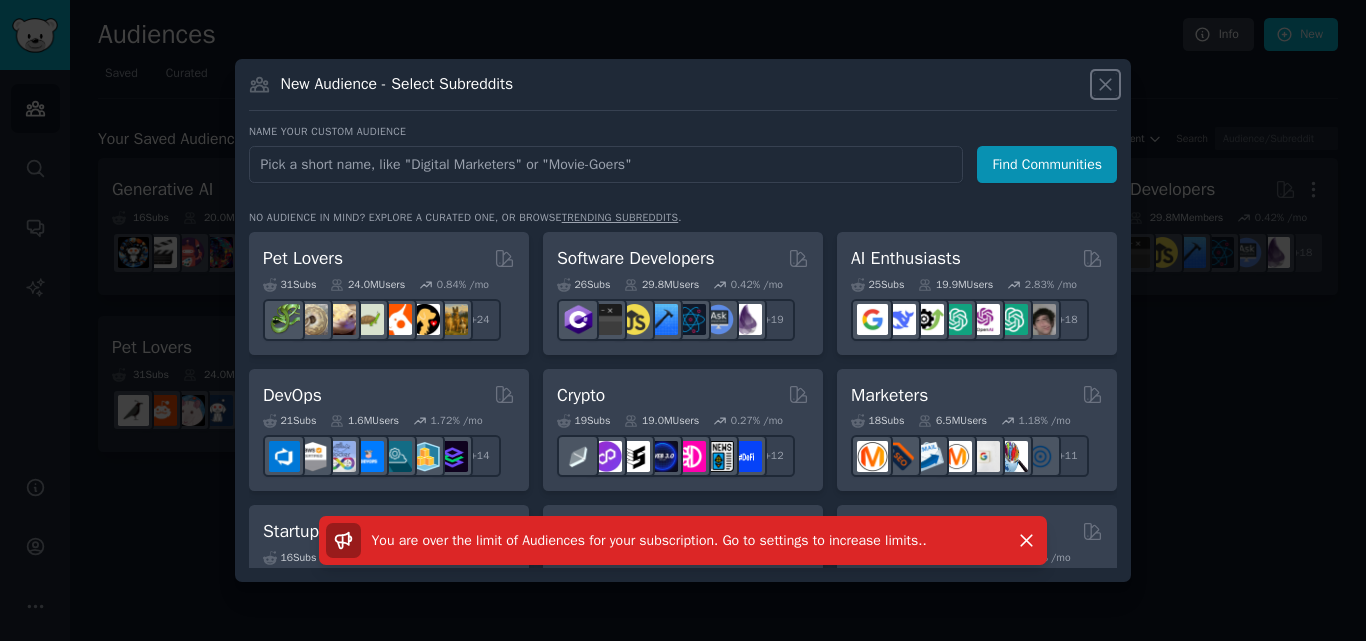 click 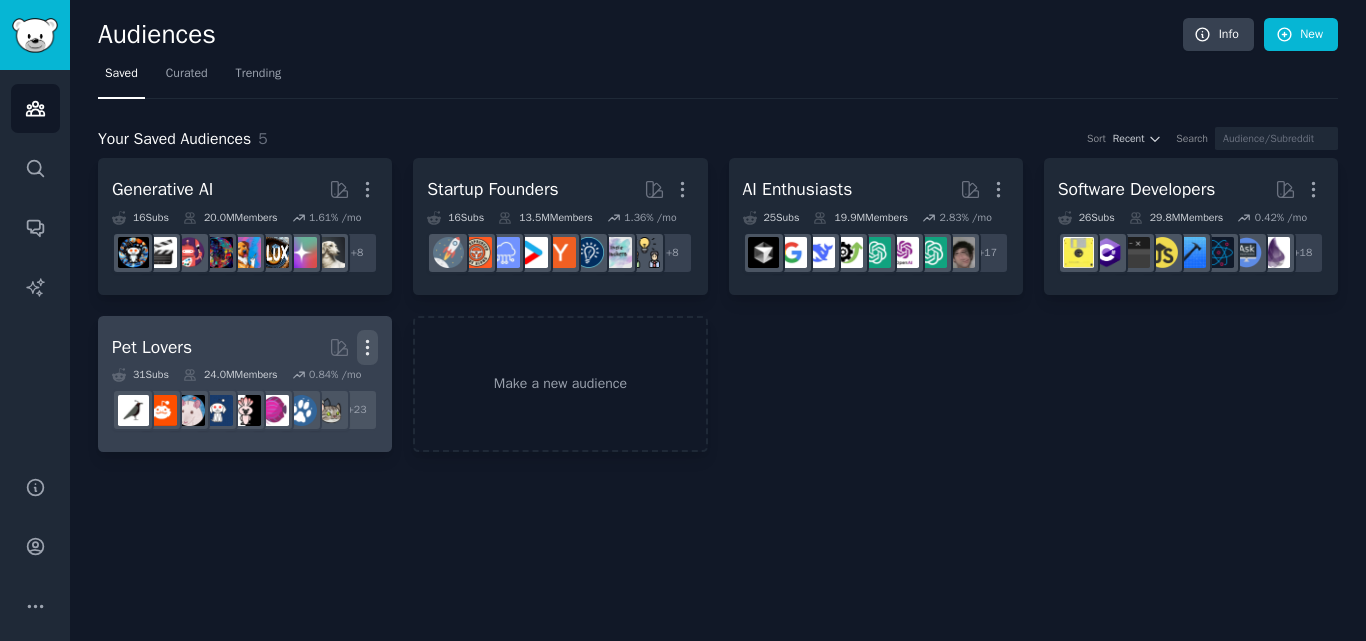 click 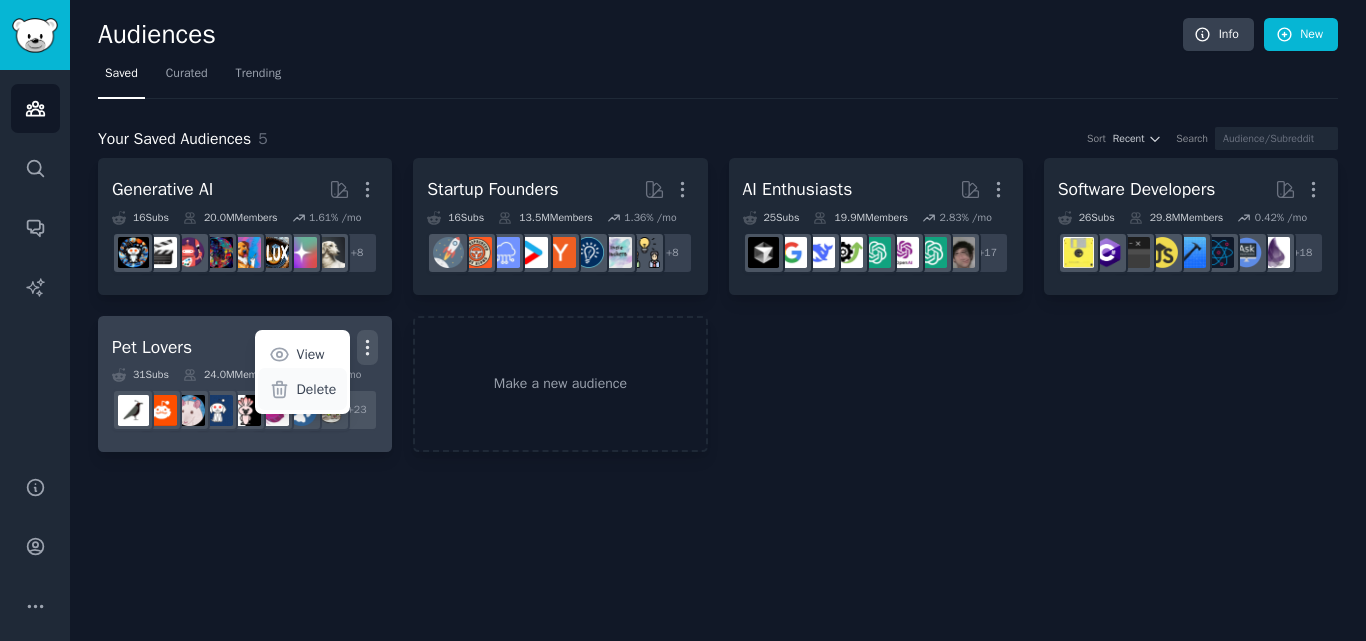 click on "Delete" at bounding box center (317, 389) 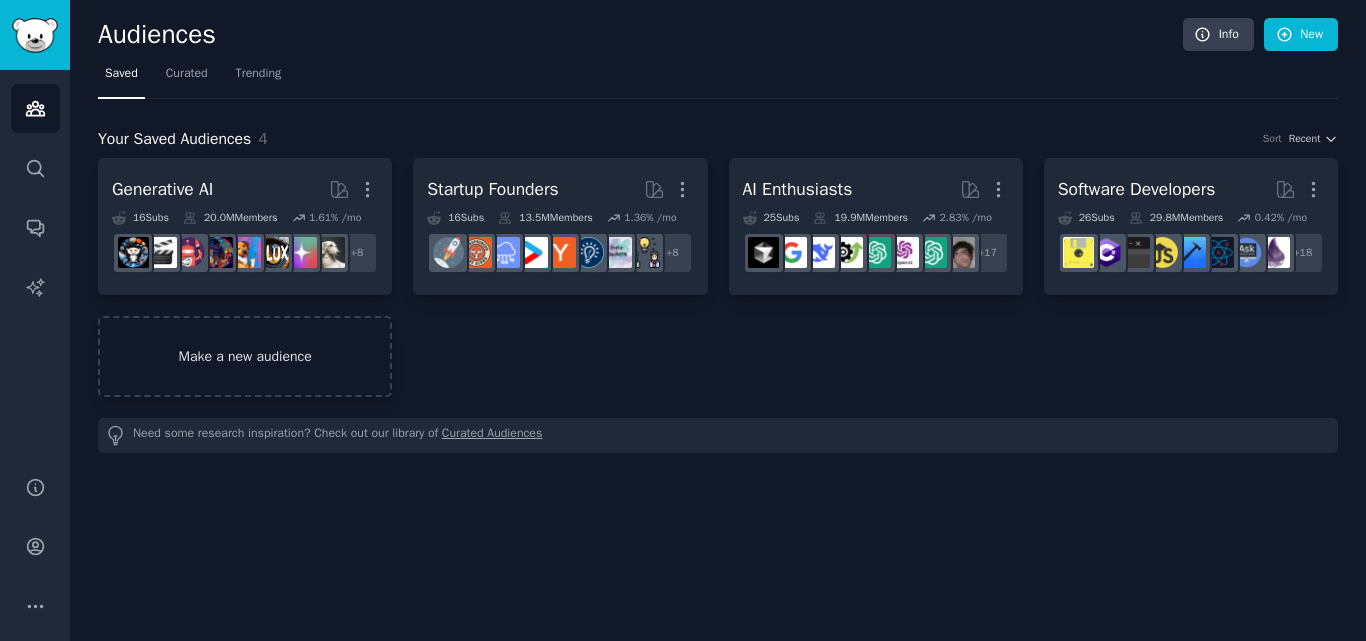 click on "Make a new audience" at bounding box center [245, 356] 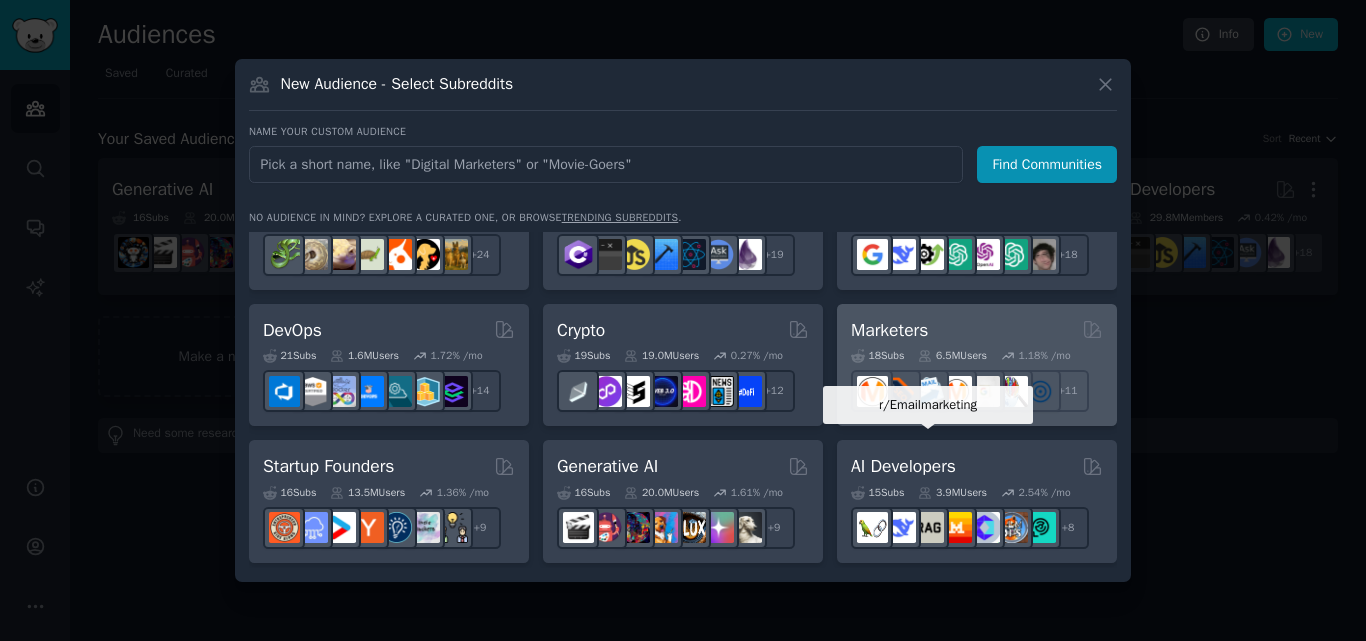 scroll, scrollTop: 100, scrollLeft: 0, axis: vertical 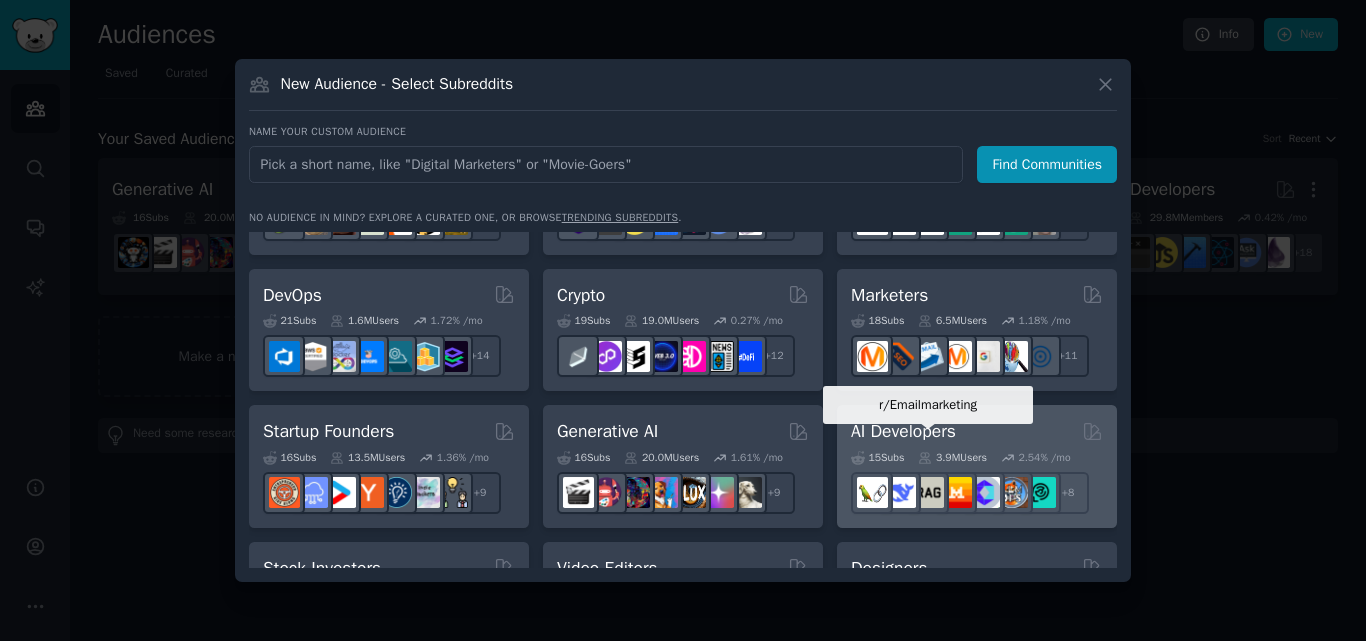 click on "AI Developers" at bounding box center (903, 431) 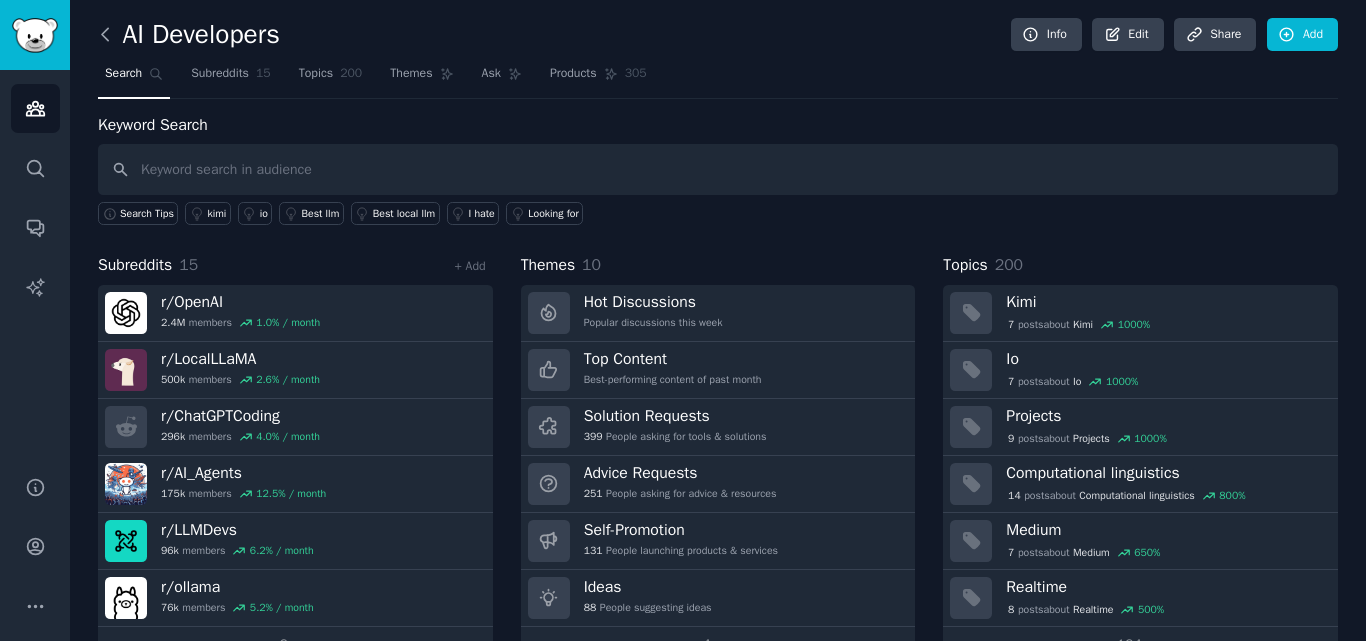 click 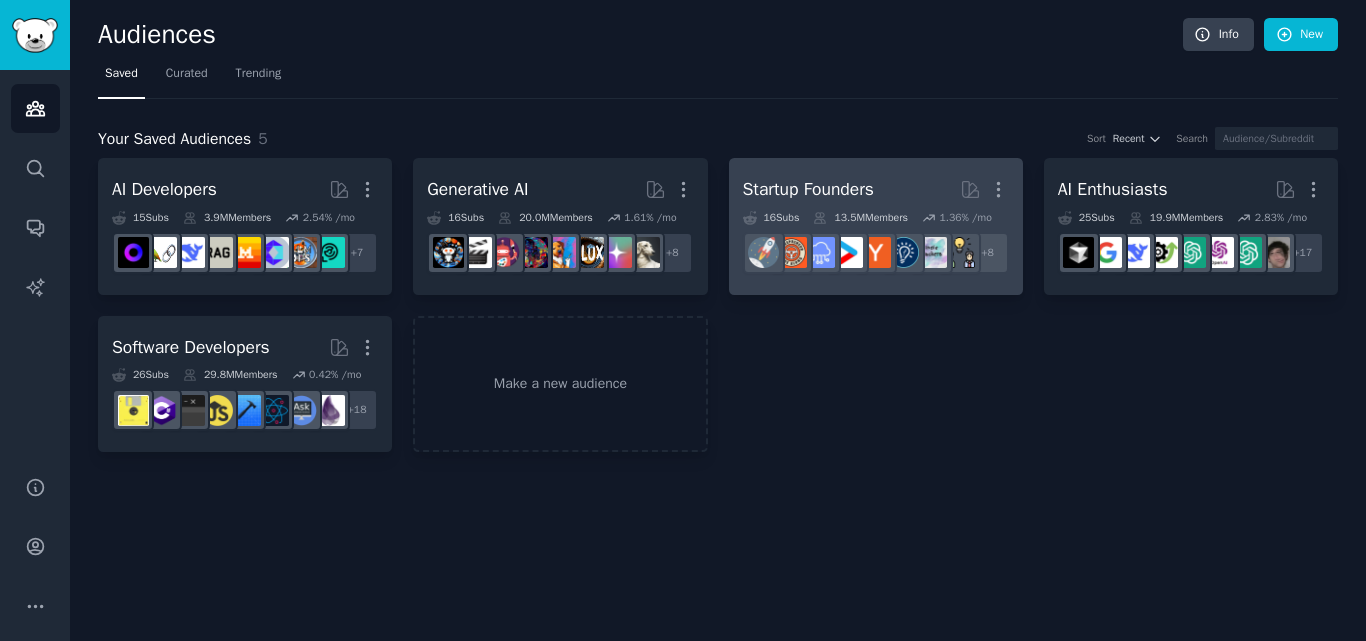 click on "Startup Founders" at bounding box center [808, 189] 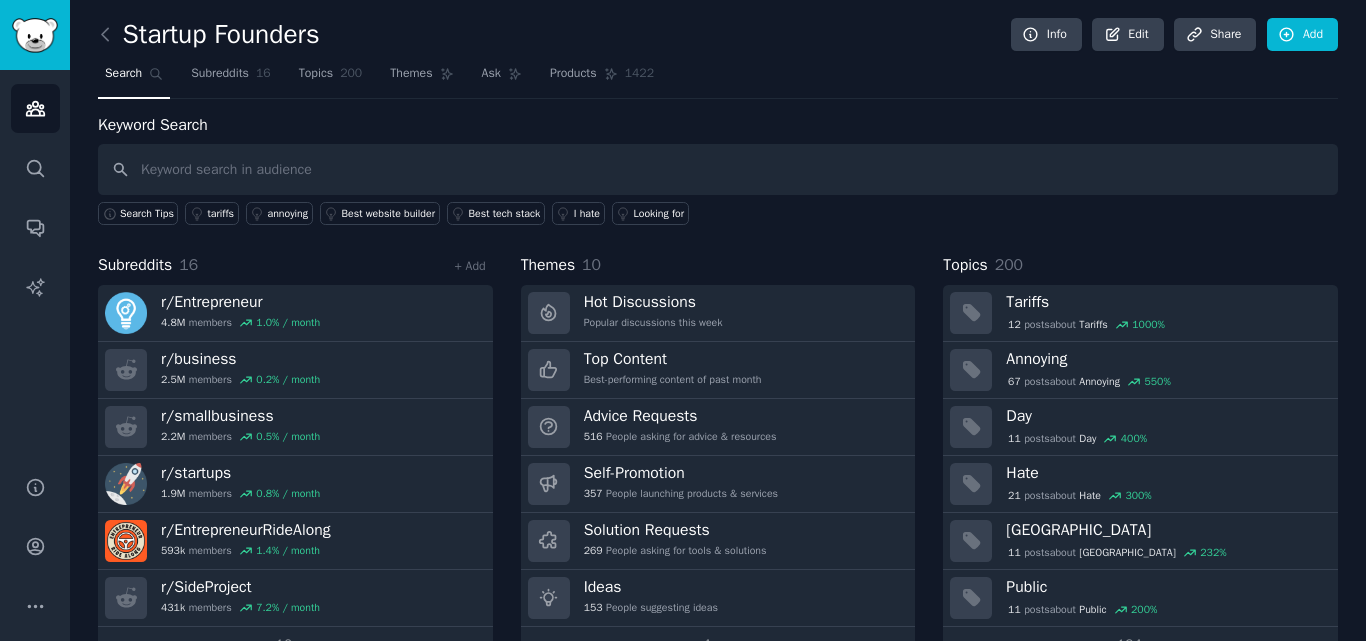 scroll, scrollTop: 49, scrollLeft: 0, axis: vertical 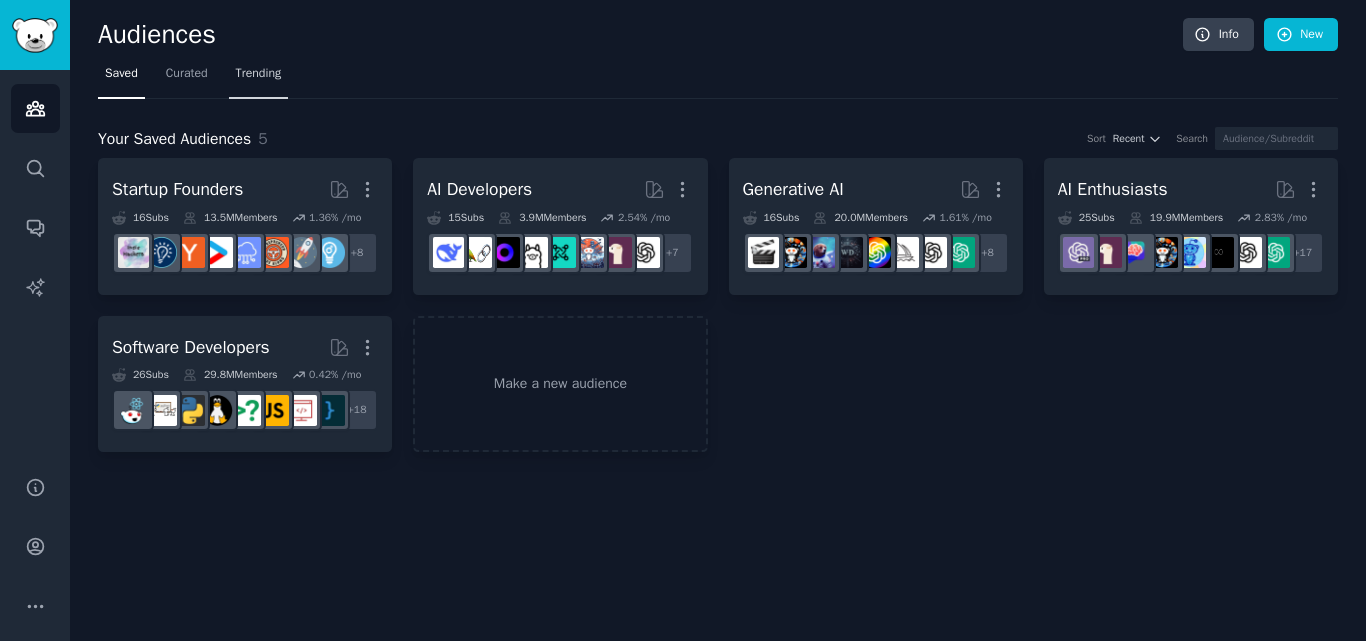 click on "Trending" at bounding box center [259, 74] 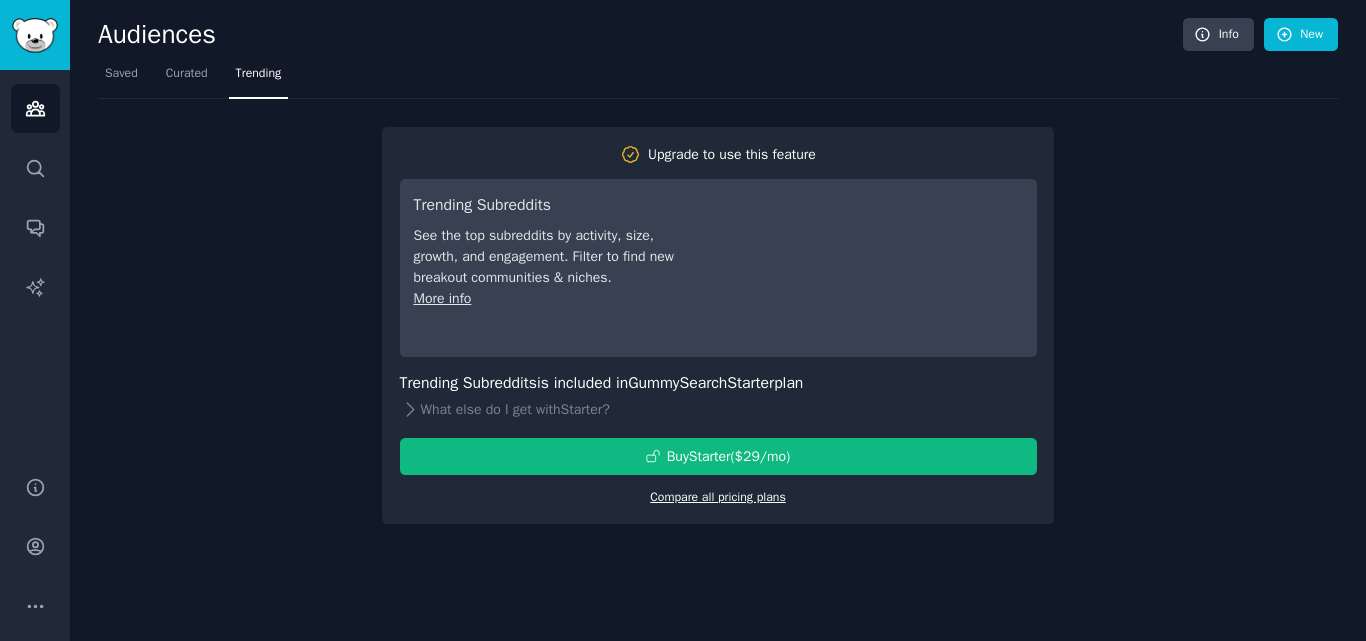 click on "Compare all pricing plans" at bounding box center [718, 497] 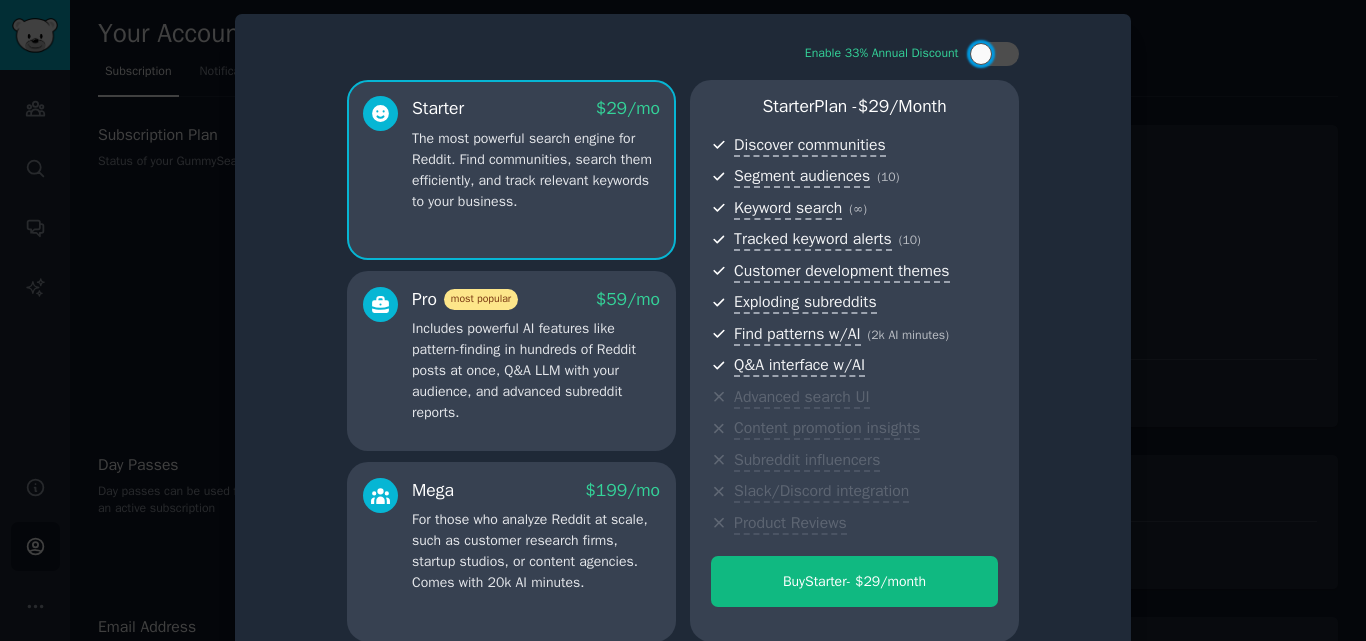 click at bounding box center [683, 320] 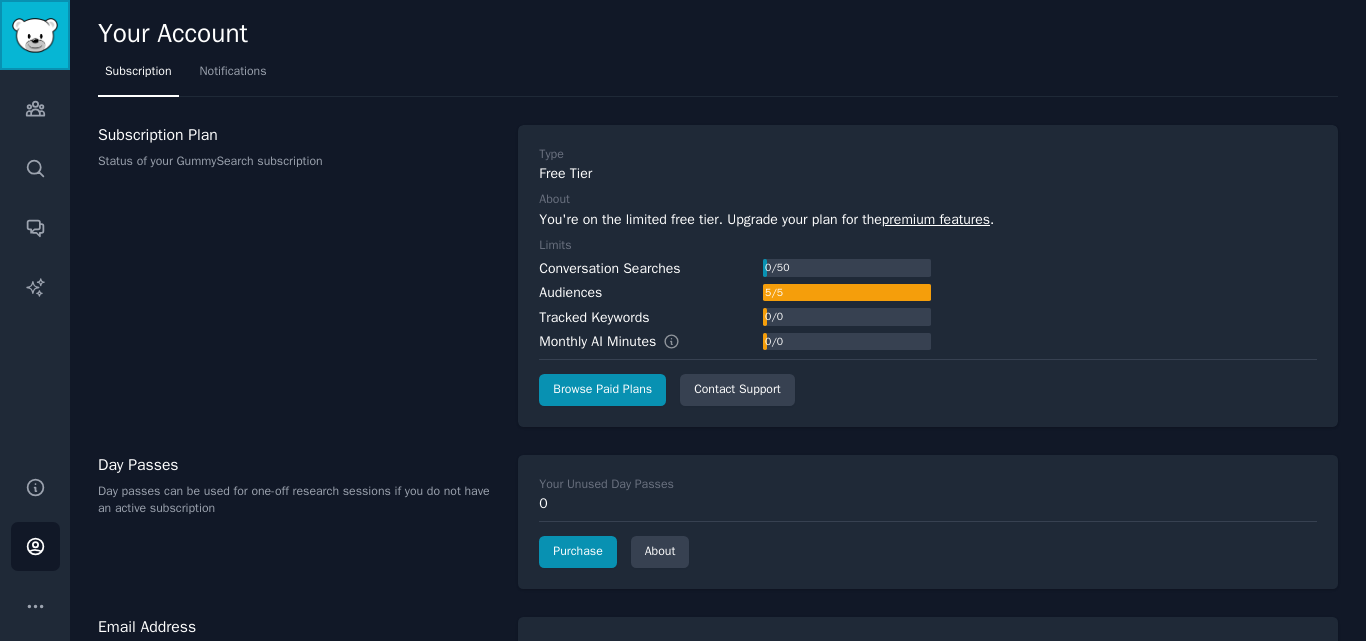click at bounding box center [35, 35] 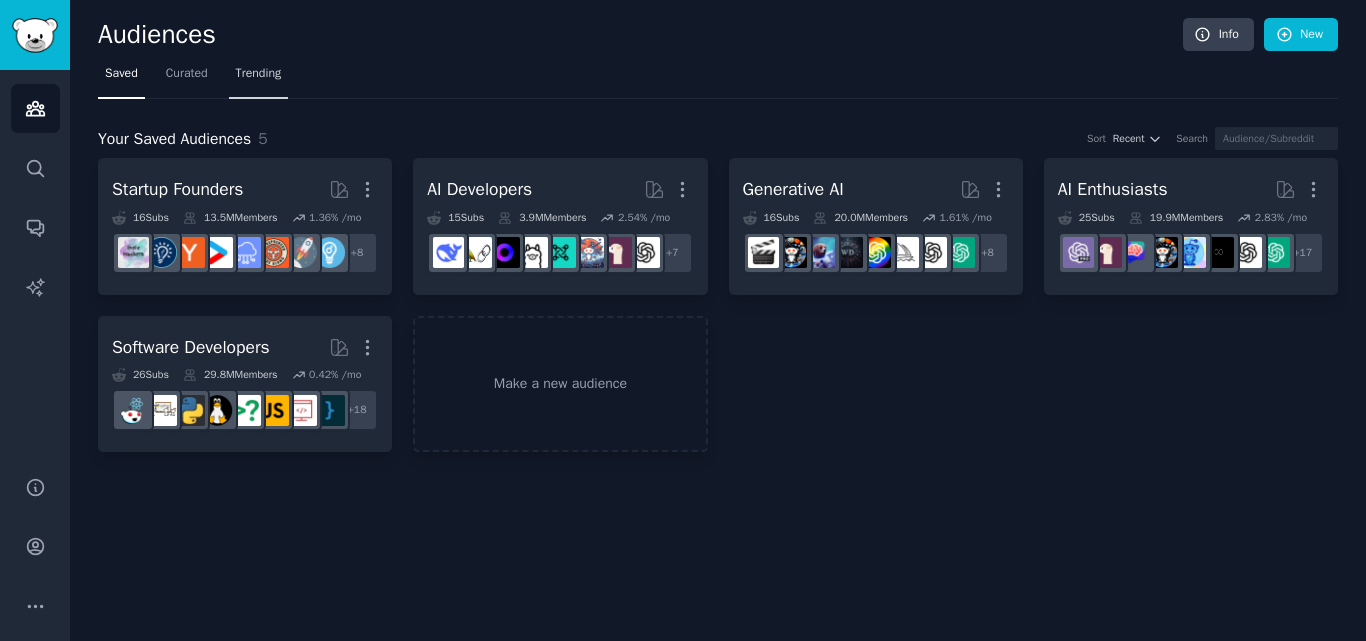 click on "Trending" at bounding box center (259, 78) 